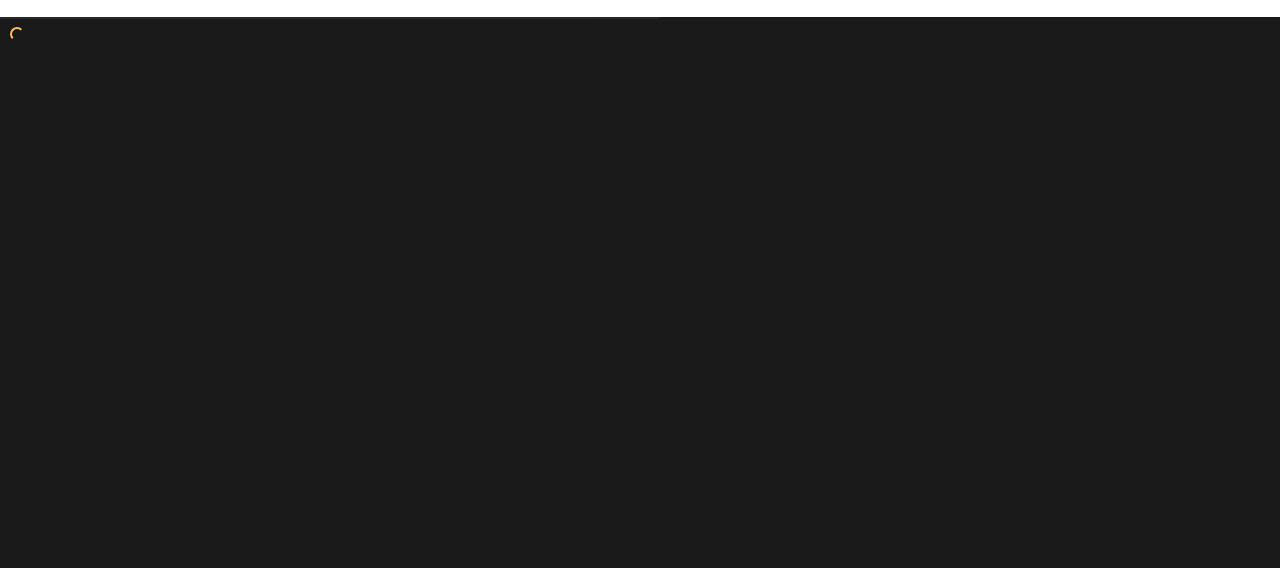 scroll, scrollTop: 0, scrollLeft: 0, axis: both 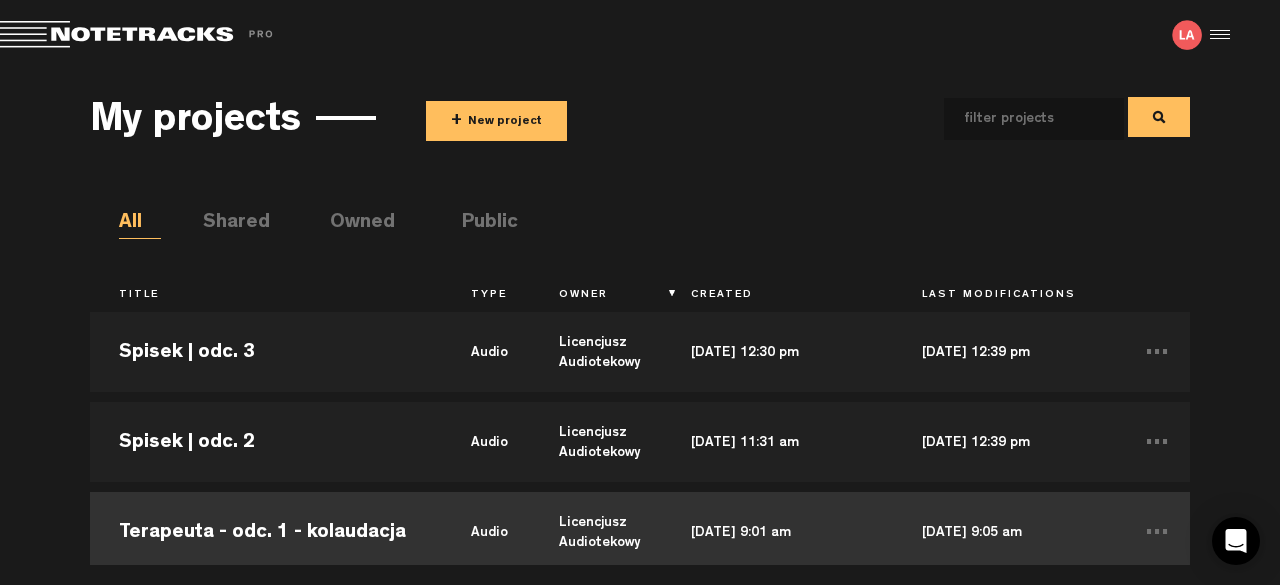click on "Terapeuta - odc. 1 - kolaudacja" at bounding box center [266, 532] 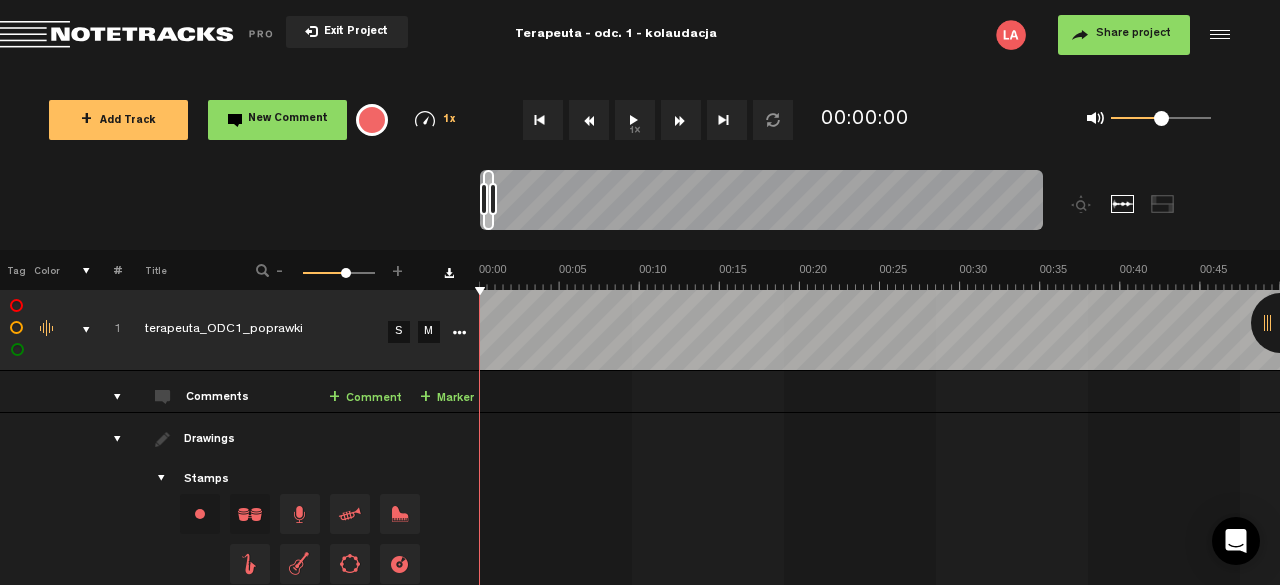 click on "1x" at bounding box center (635, 120) 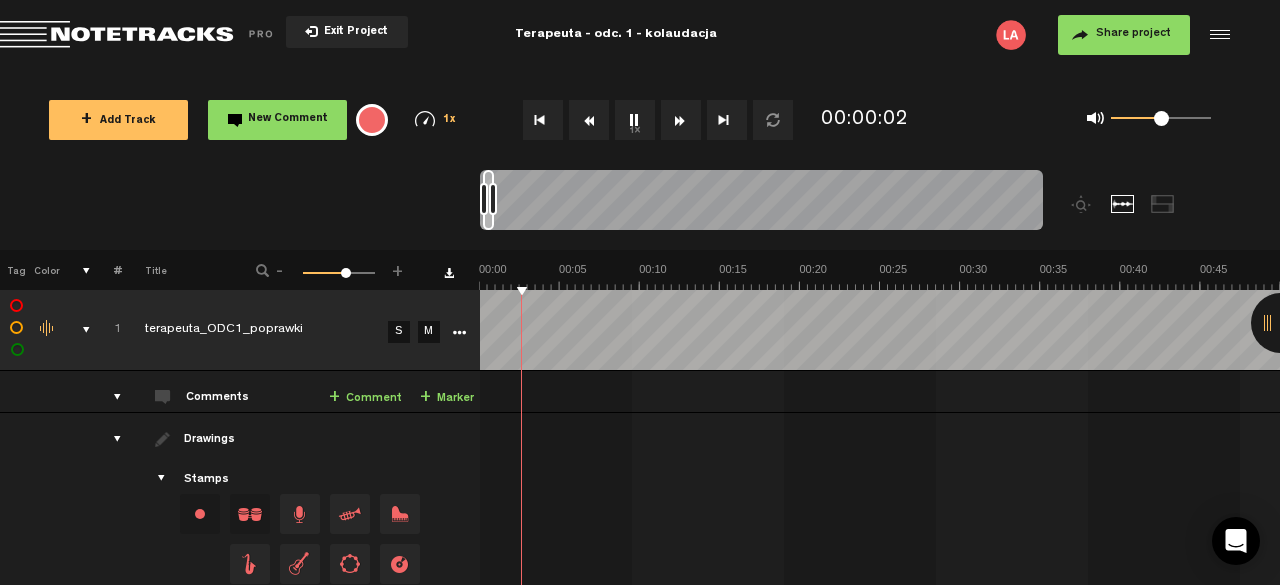 click on "1x" at bounding box center [635, 120] 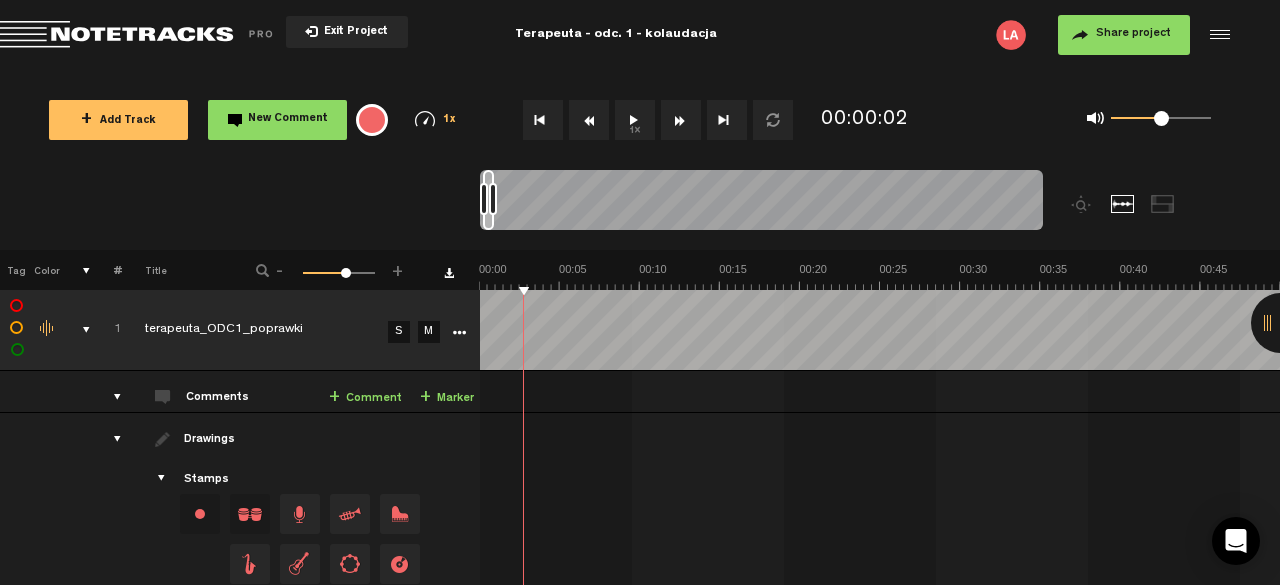 click at bounding box center [25314, 471] 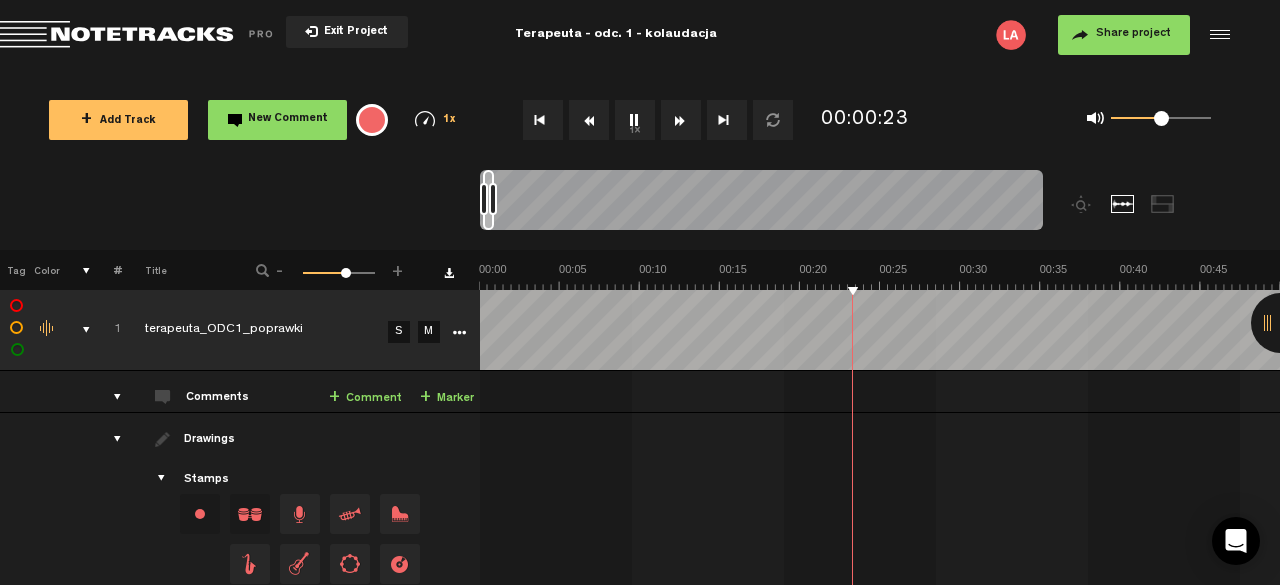 click on "1x" at bounding box center (635, 120) 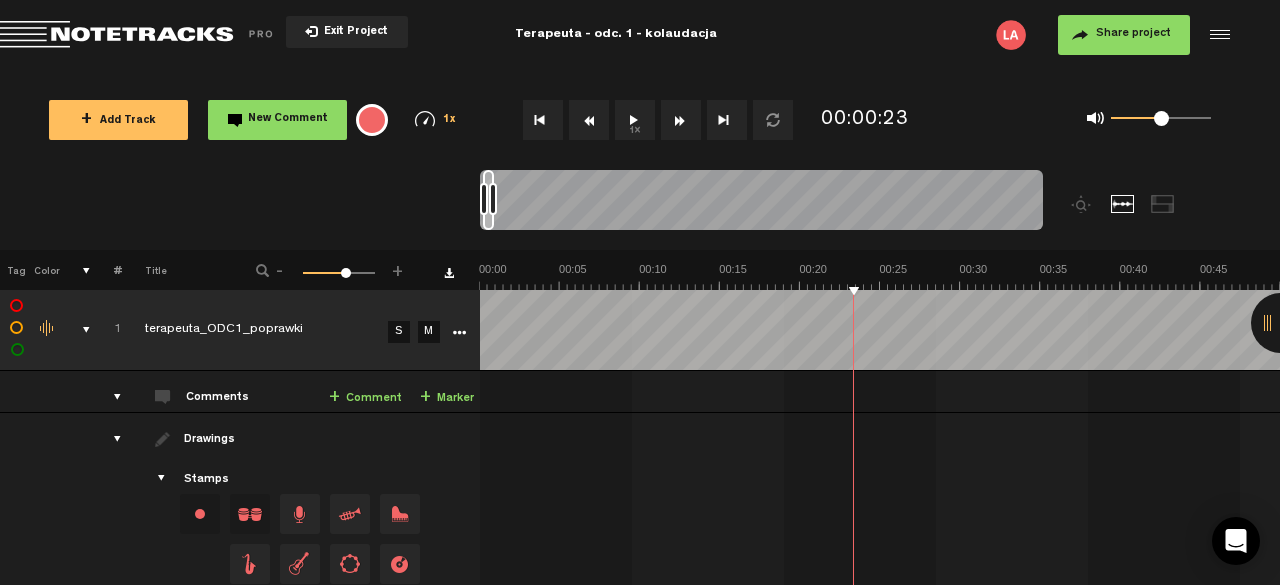 click at bounding box center (589, 120) 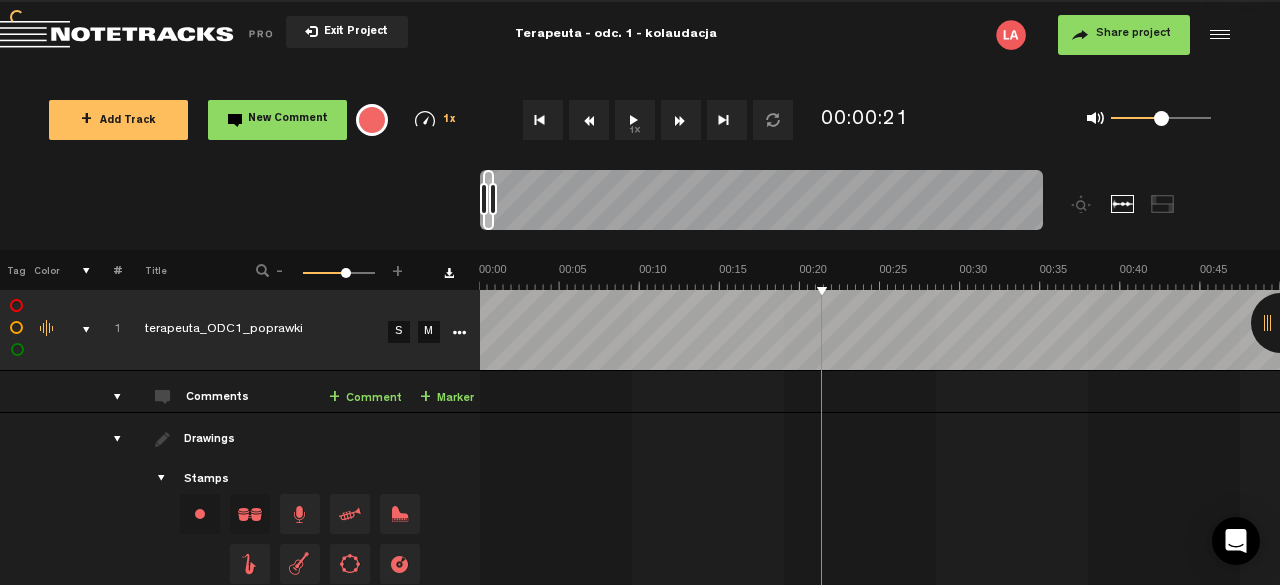 click at bounding box center (589, 120) 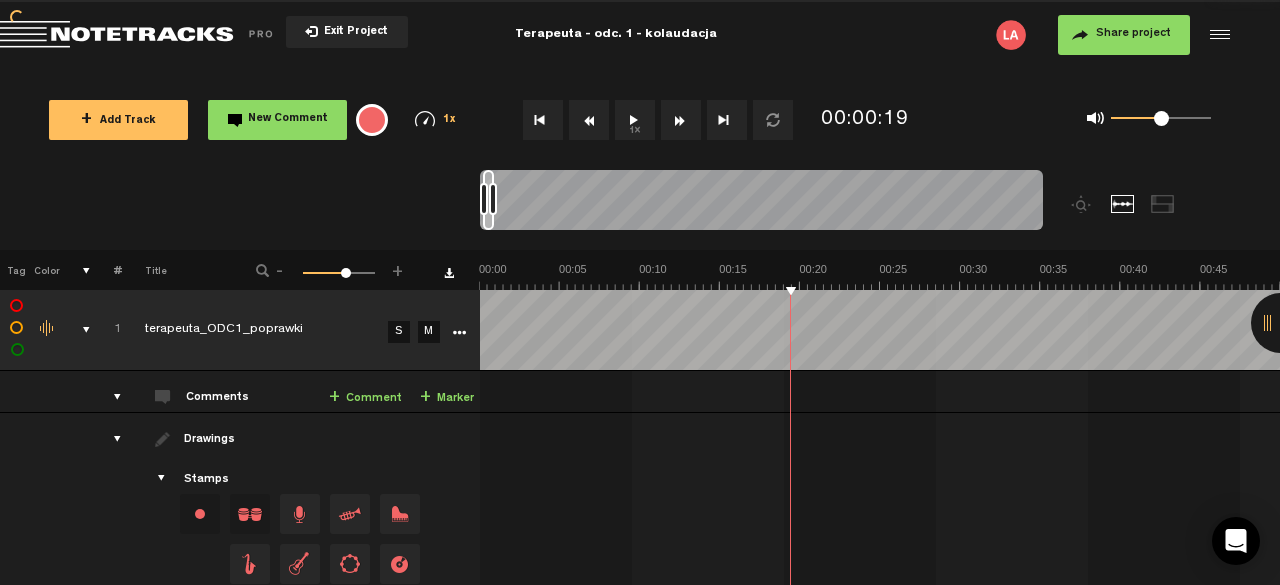 click at bounding box center [589, 120] 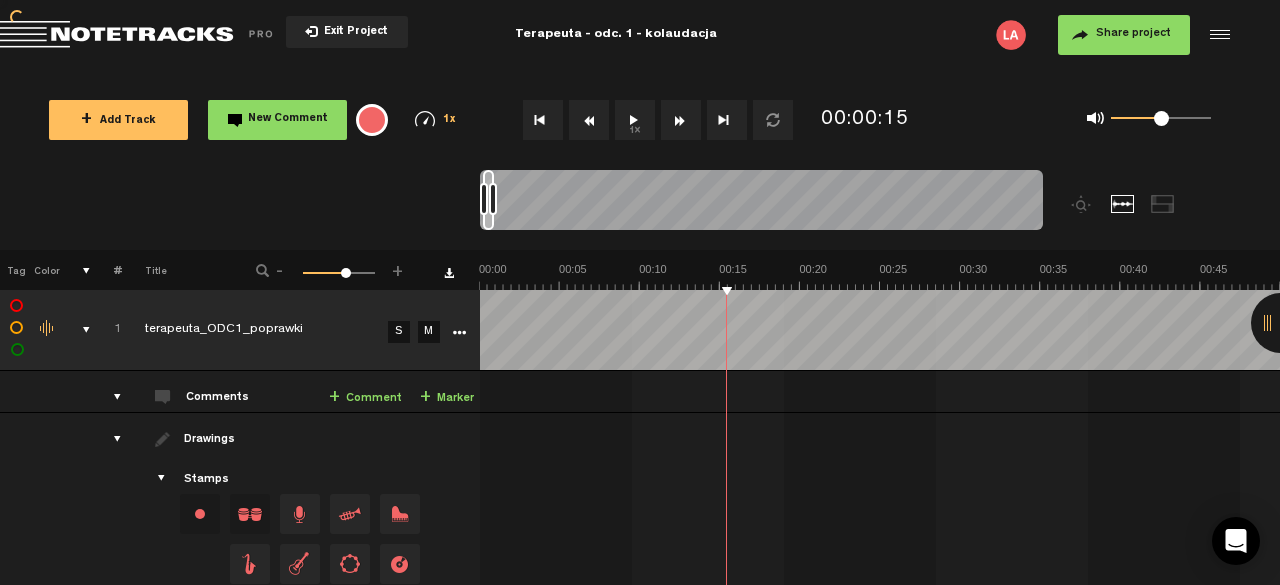 click at bounding box center (589, 120) 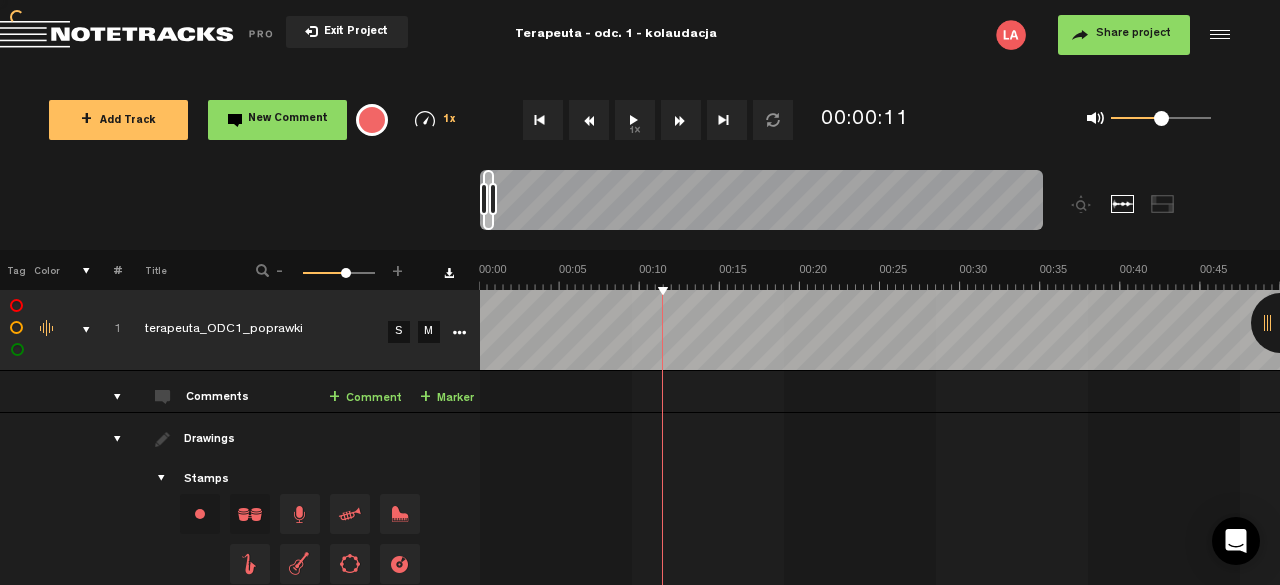 click at bounding box center (589, 120) 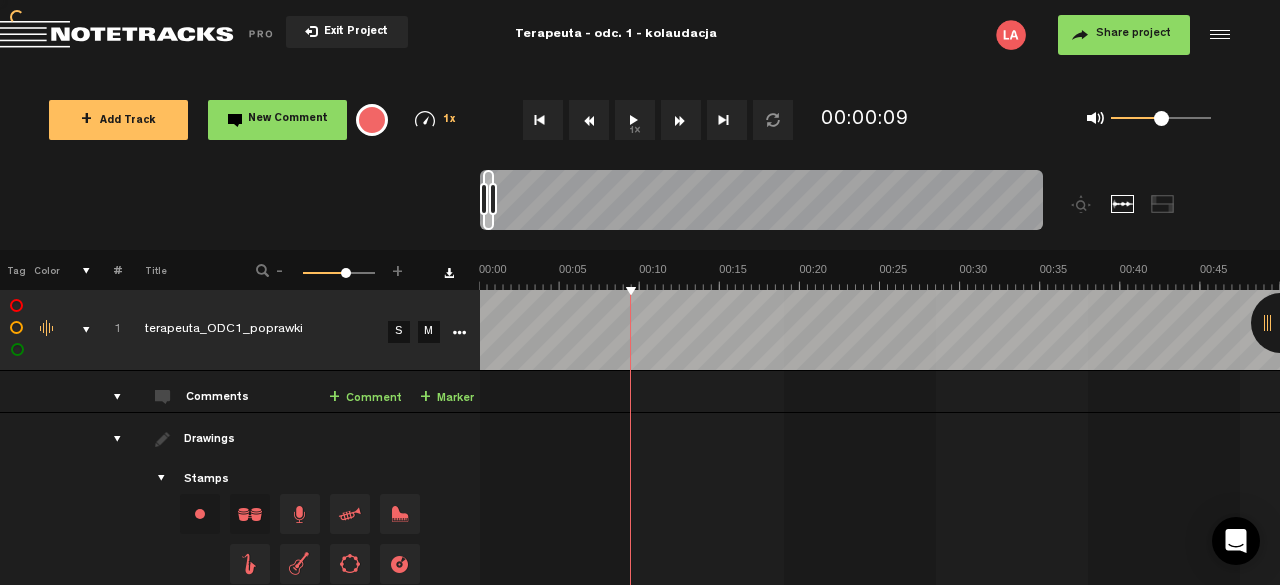click at bounding box center (589, 120) 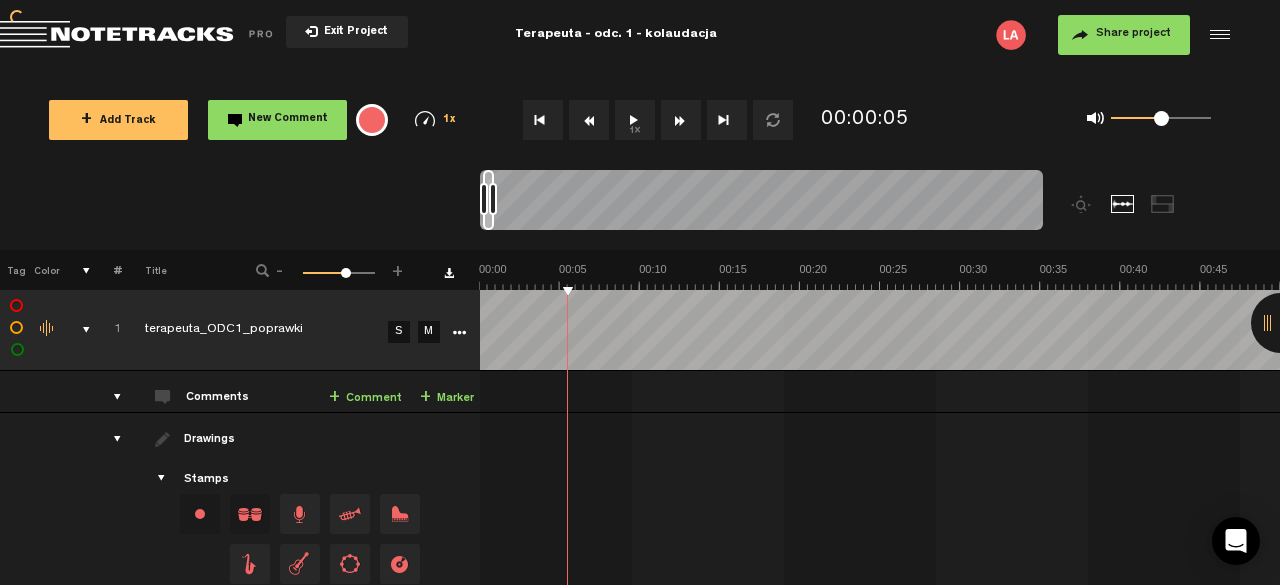 click at bounding box center [589, 120] 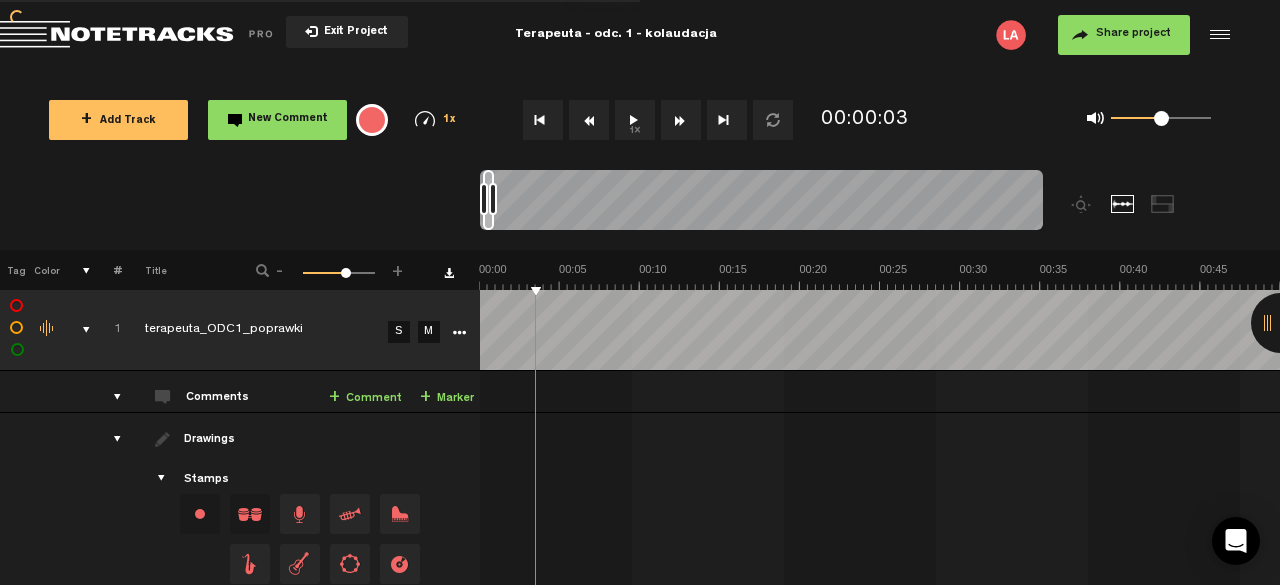 click at bounding box center [589, 120] 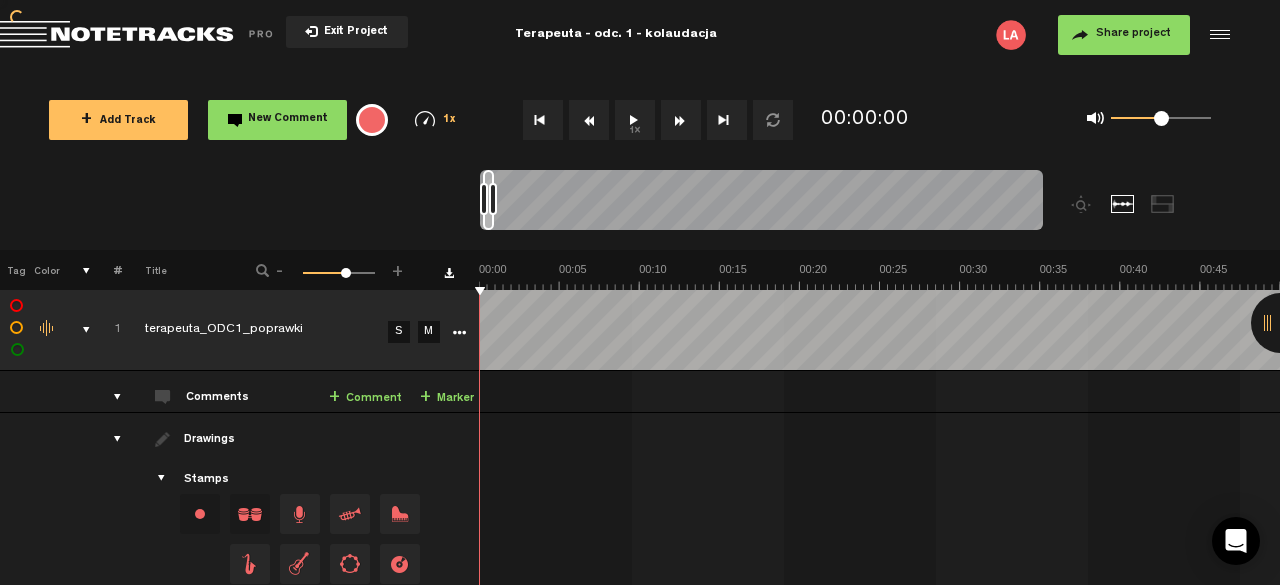 click at bounding box center [589, 120] 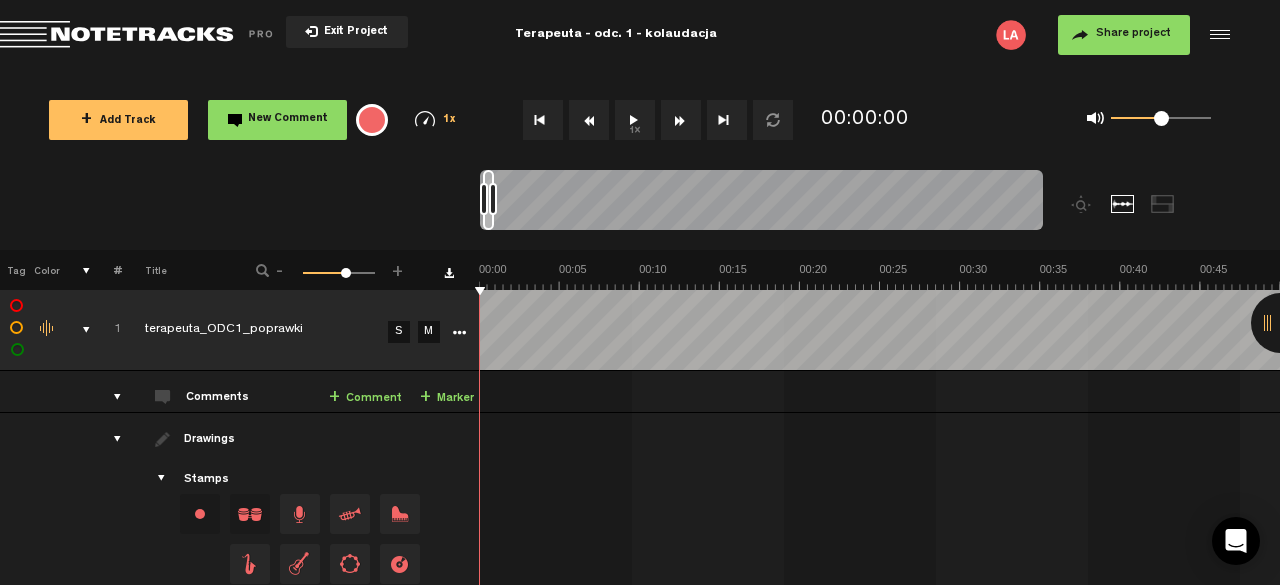 click on "1x" at bounding box center (635, 120) 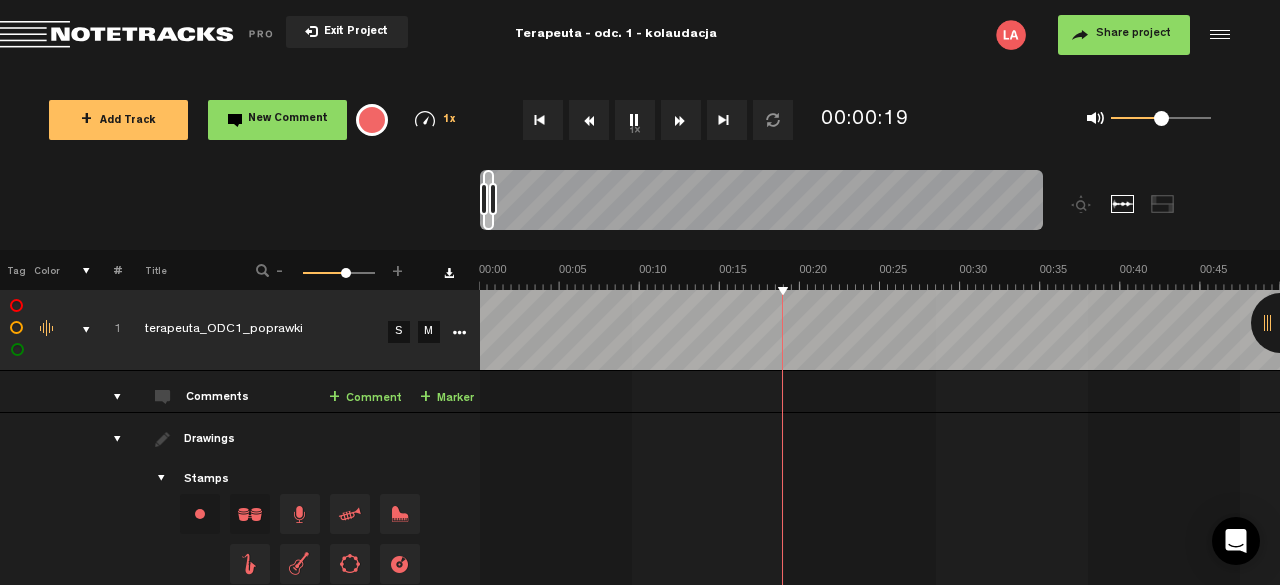 click on "1x" at bounding box center [635, 120] 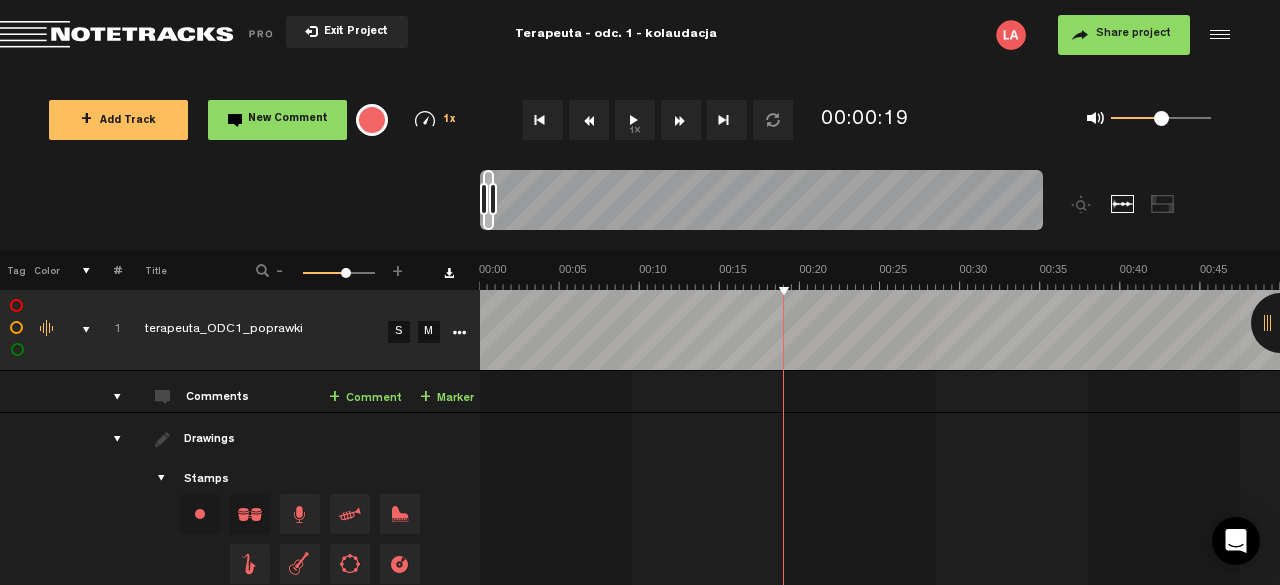 click on "1x" at bounding box center (635, 120) 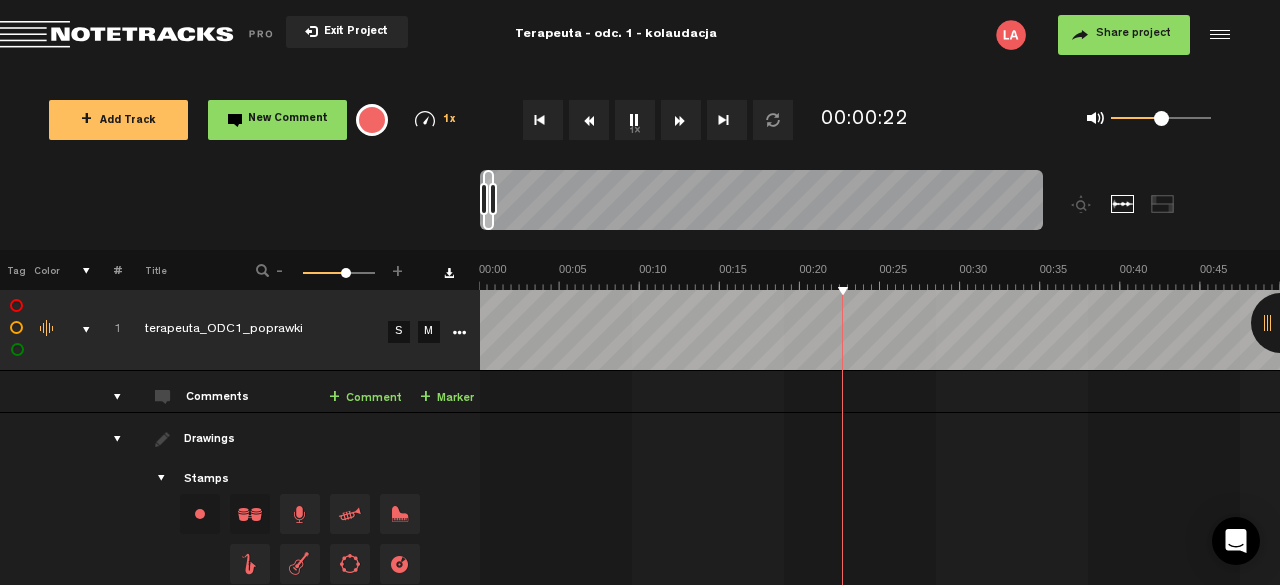 click on "1x" at bounding box center (635, 120) 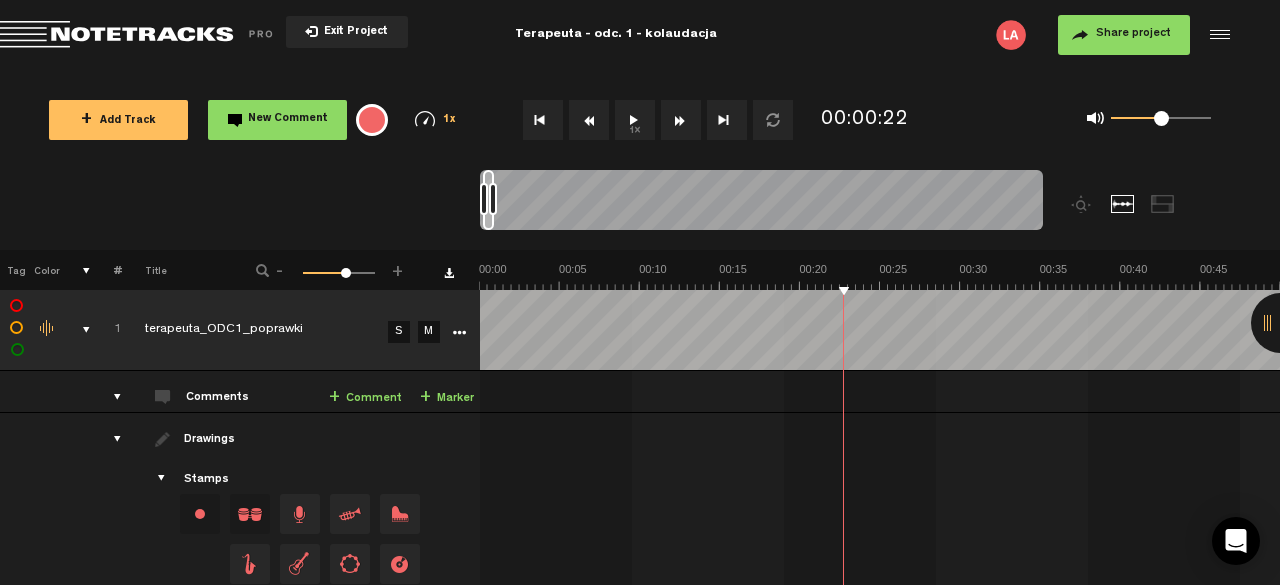 click on "1x" at bounding box center (635, 120) 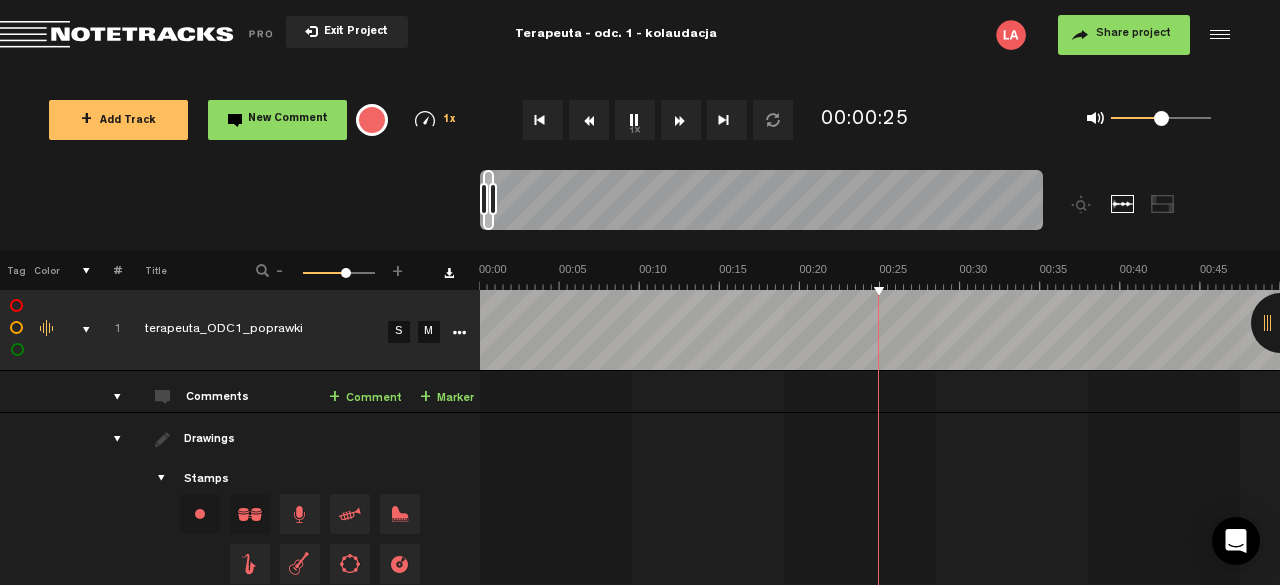click on "1x" at bounding box center (635, 120) 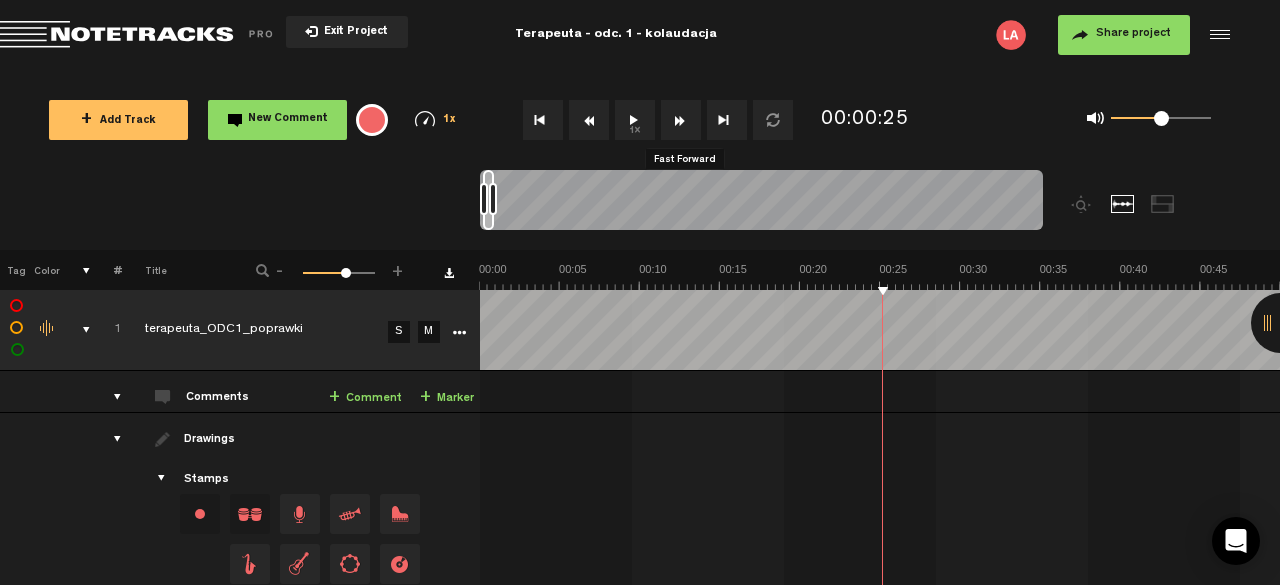 click at bounding box center [681, 120] 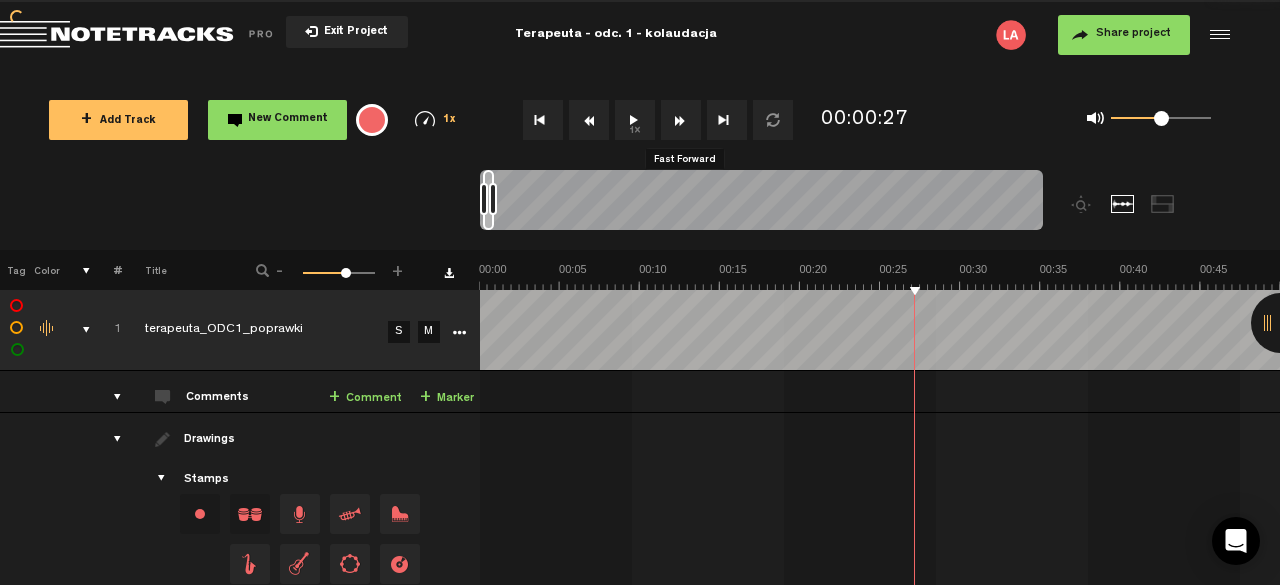 click at bounding box center [681, 120] 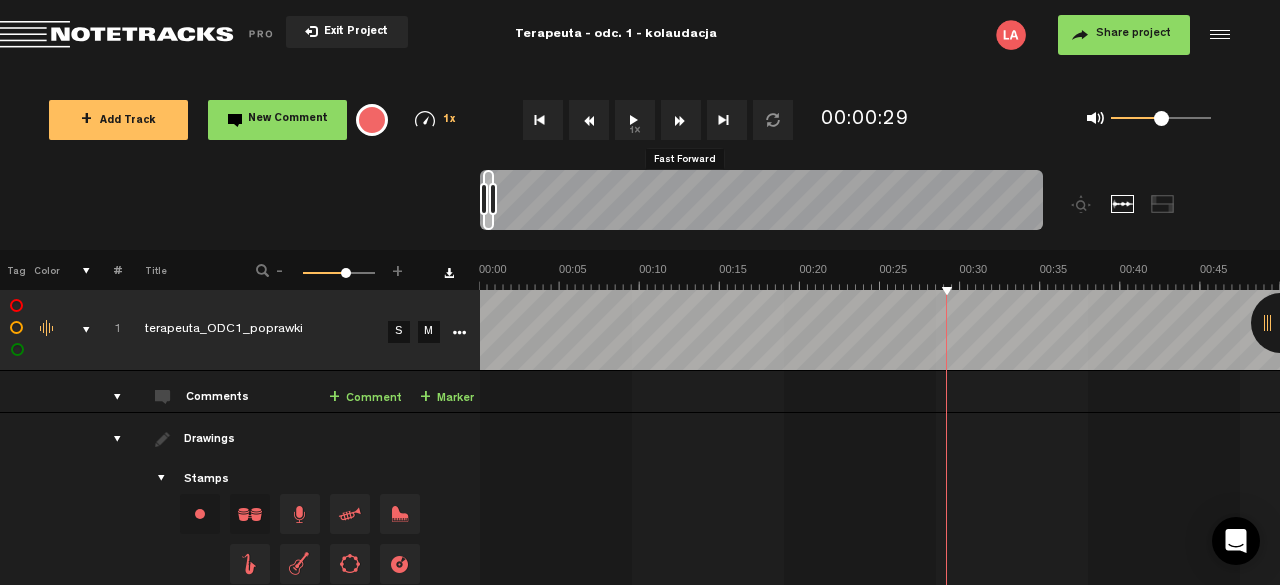 click at bounding box center [681, 120] 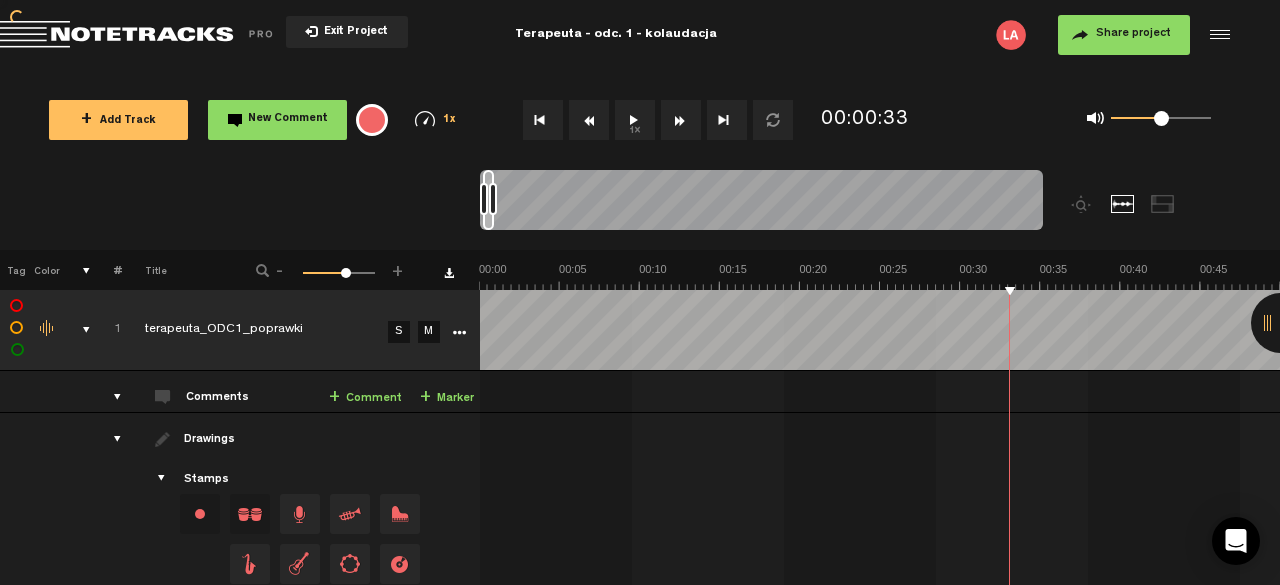click at bounding box center [681, 120] 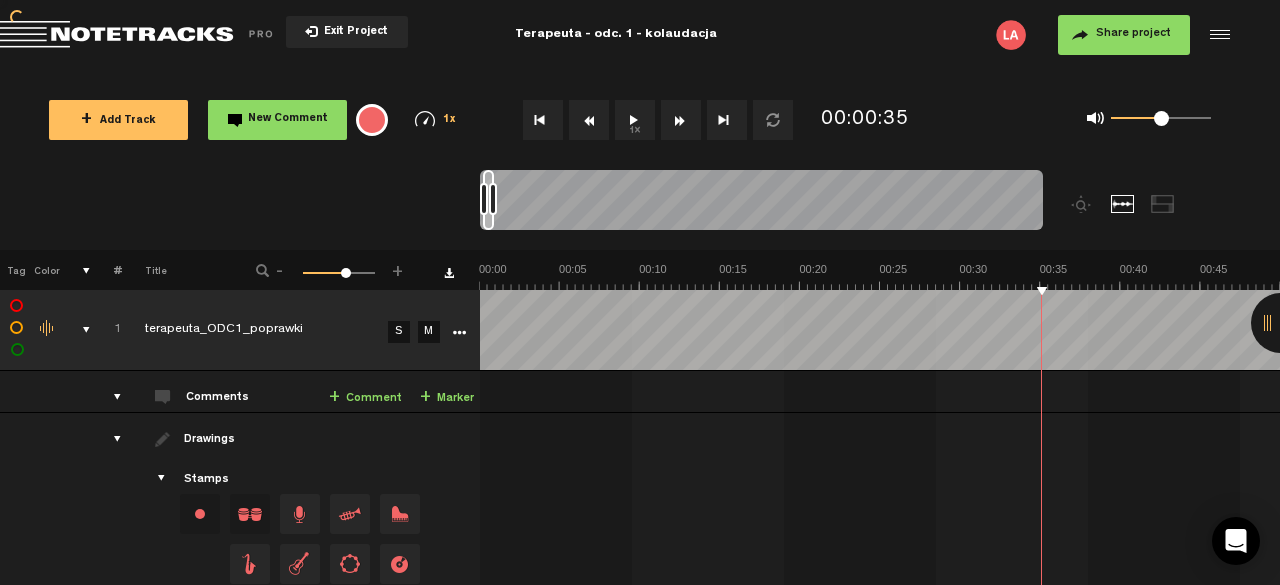 click at bounding box center (681, 120) 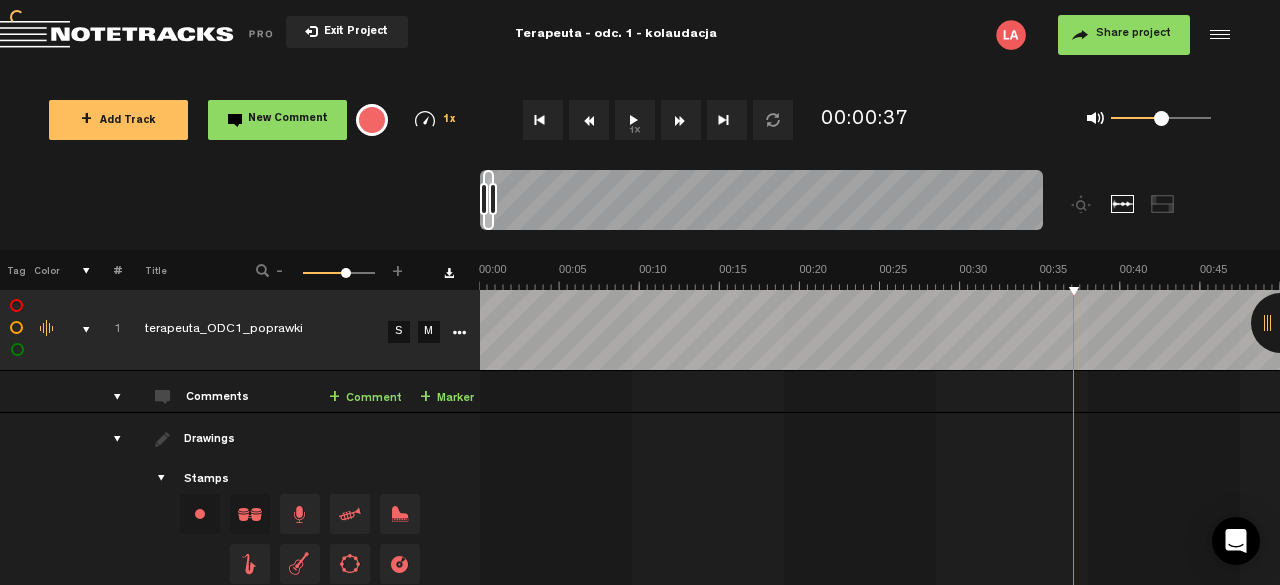 click at bounding box center [681, 120] 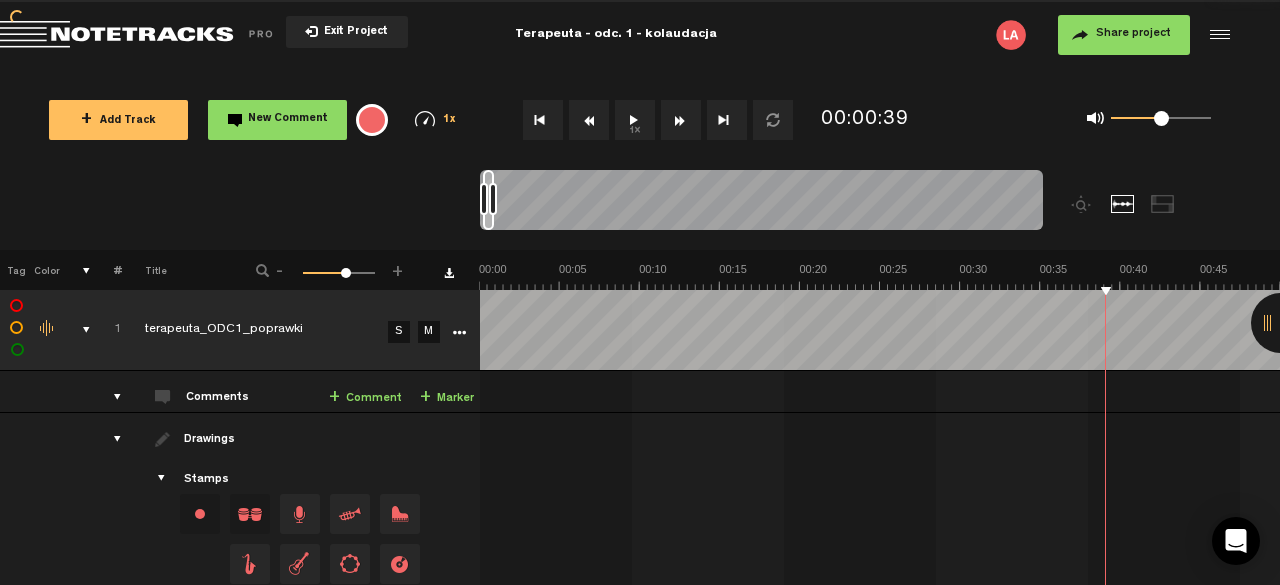 click at bounding box center [681, 120] 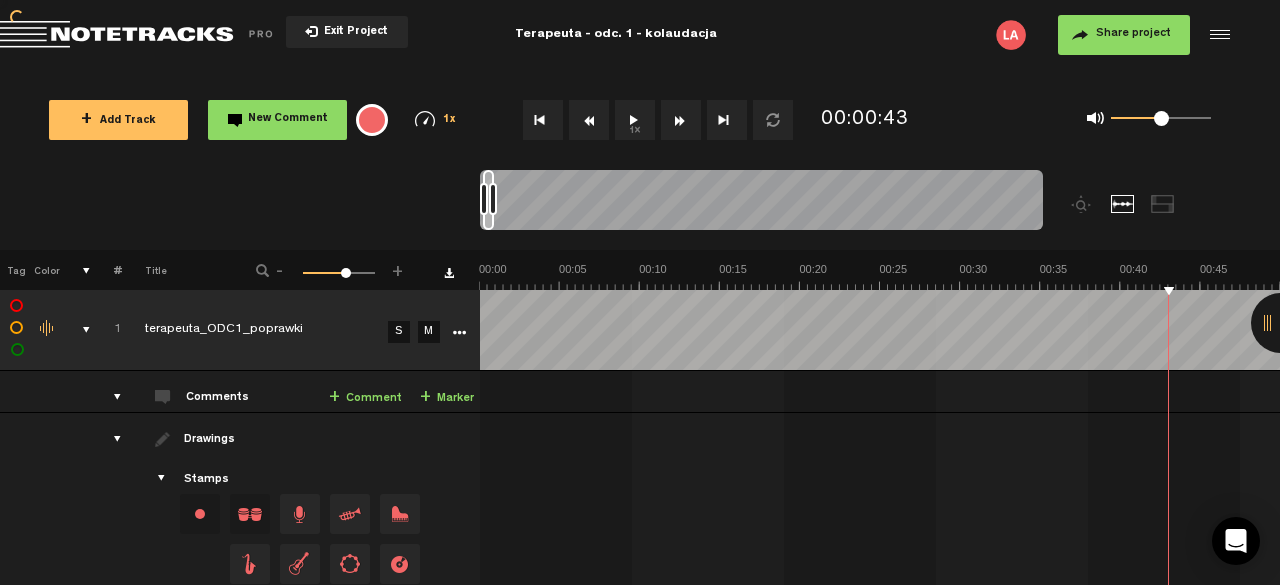 click at bounding box center [681, 120] 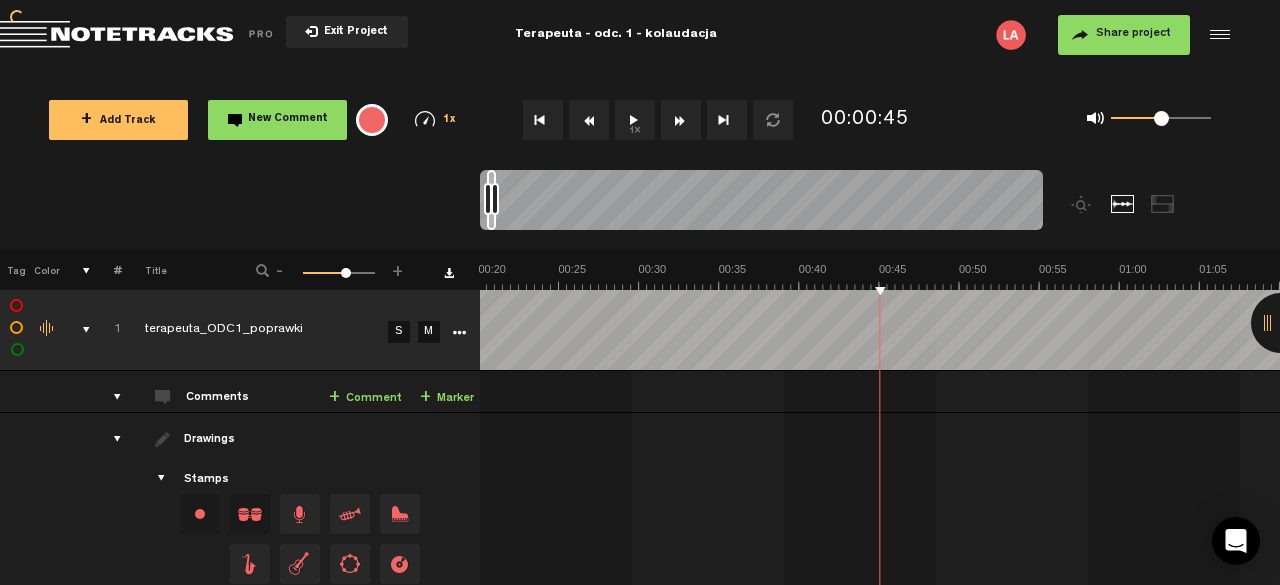scroll, scrollTop: 0, scrollLeft: 320, axis: horizontal 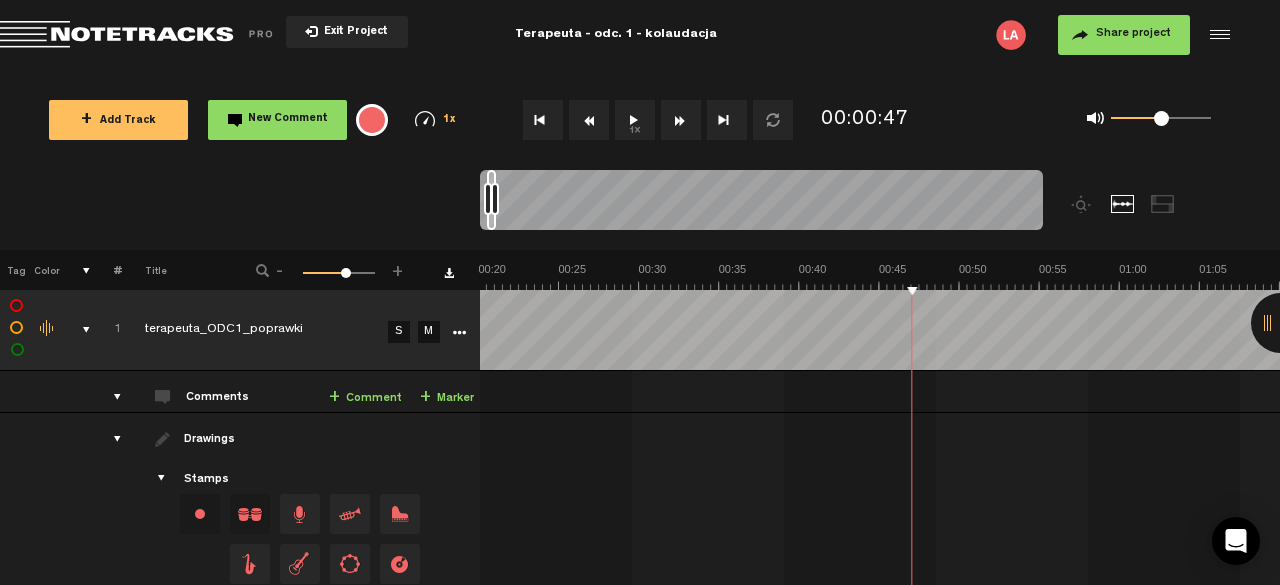 click at bounding box center [681, 120] 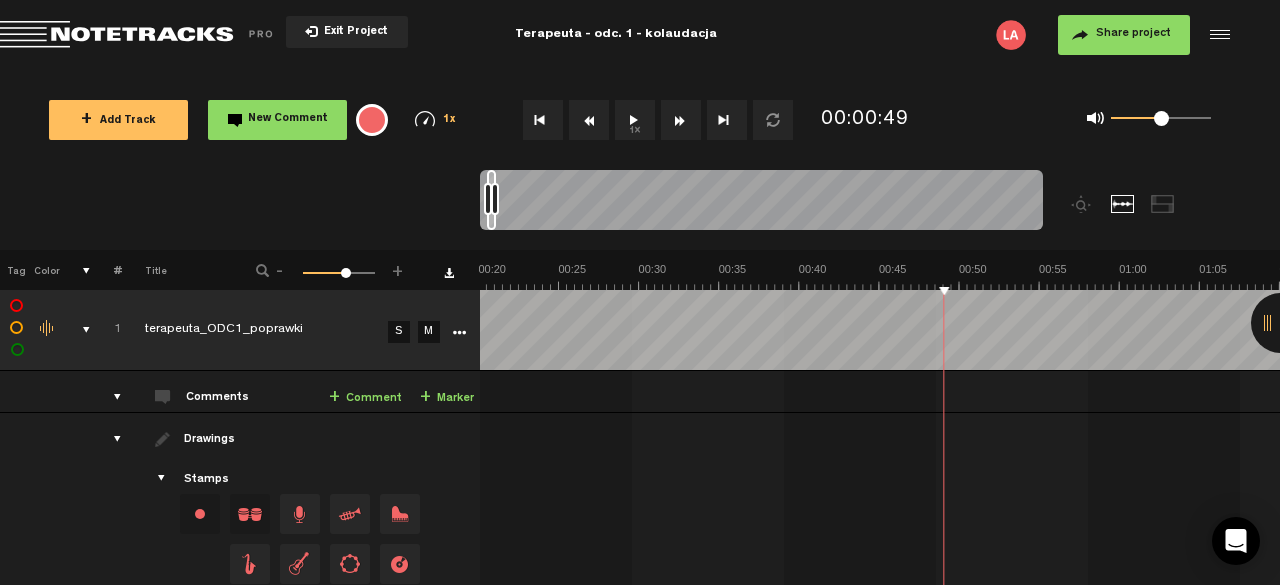 click at bounding box center [681, 120] 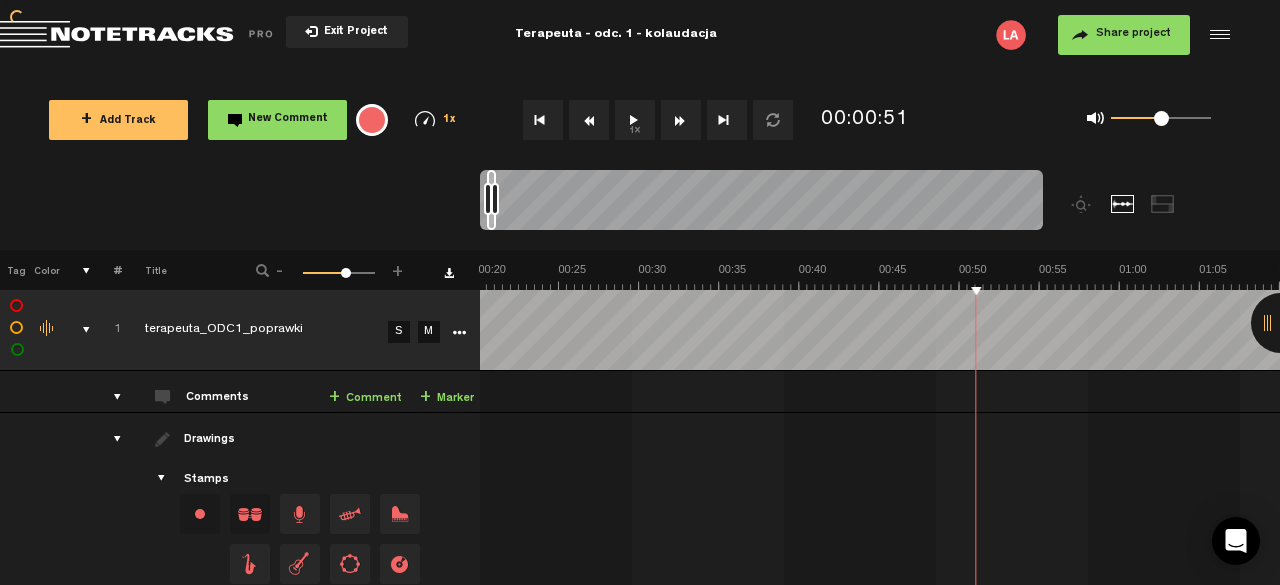 click at bounding box center (681, 120) 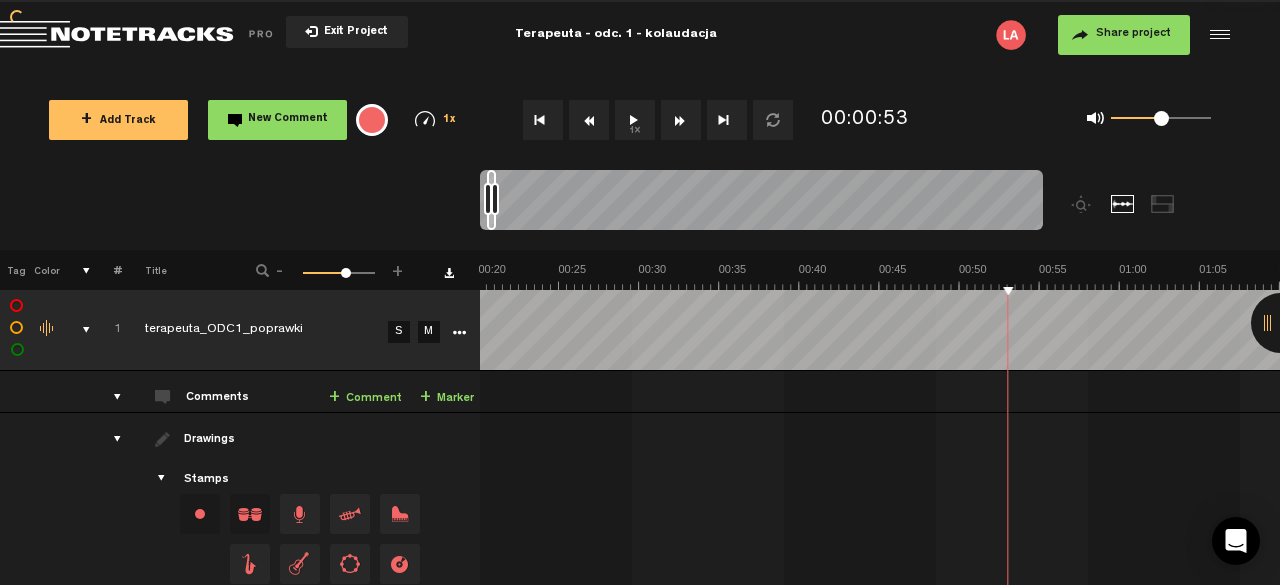 click at bounding box center [681, 120] 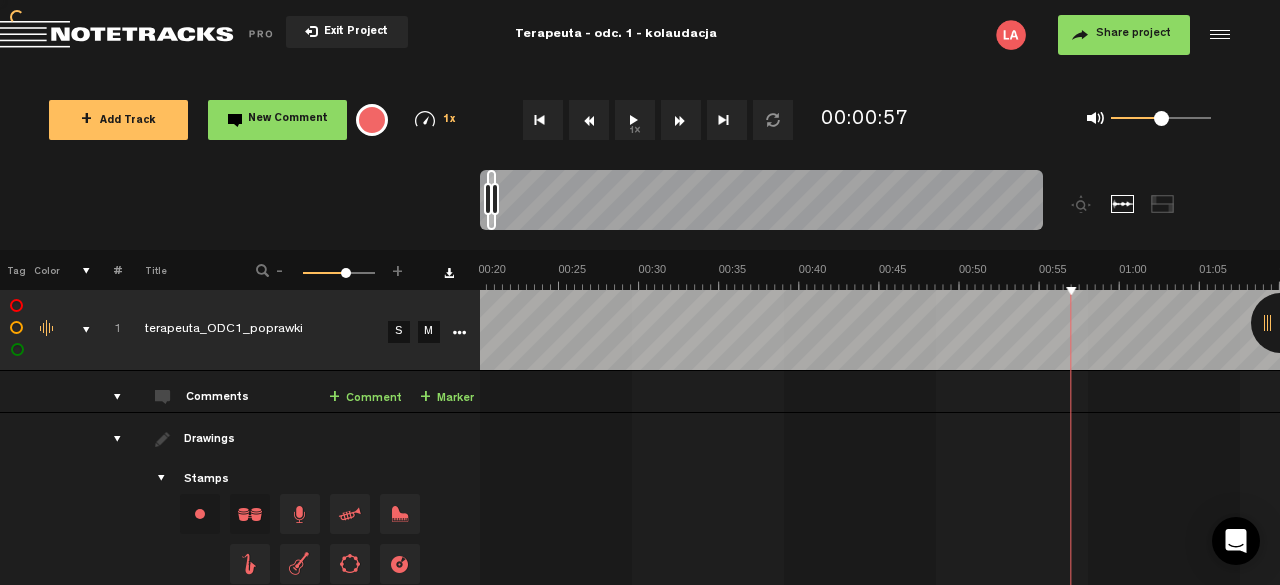 click at bounding box center (681, 120) 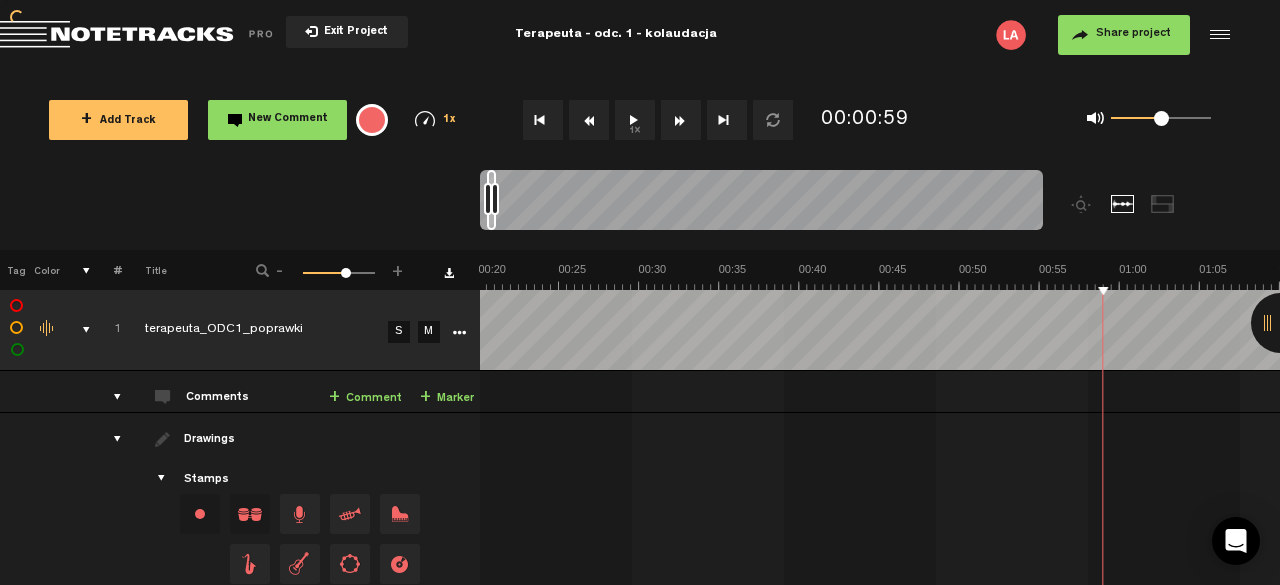 click at bounding box center (681, 120) 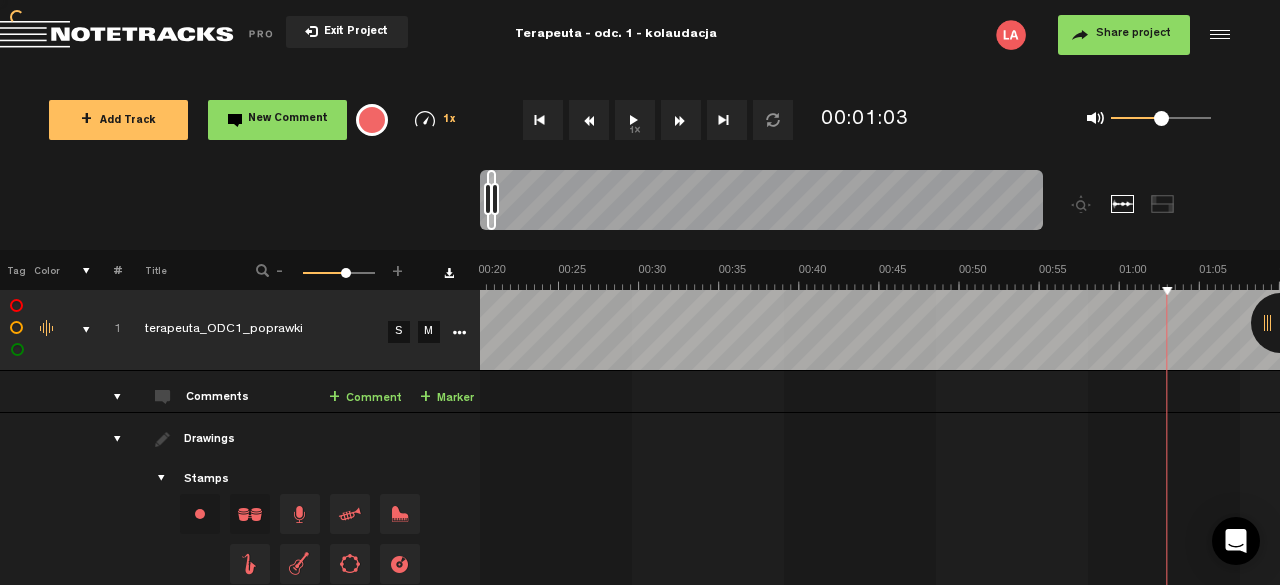 click at bounding box center (681, 120) 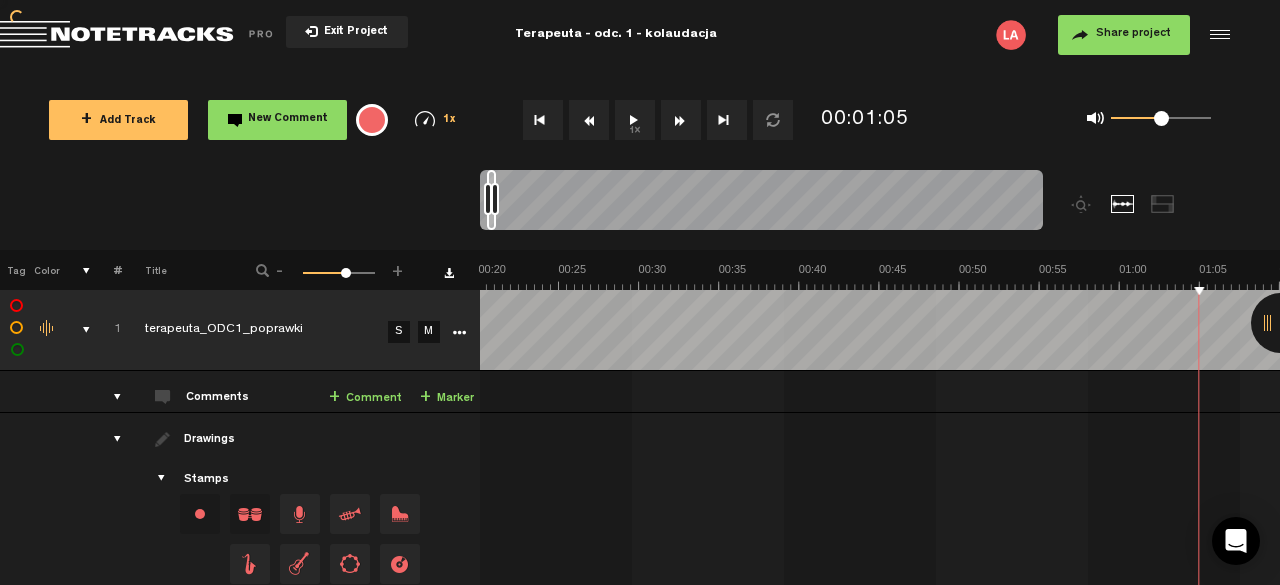 click at bounding box center [681, 120] 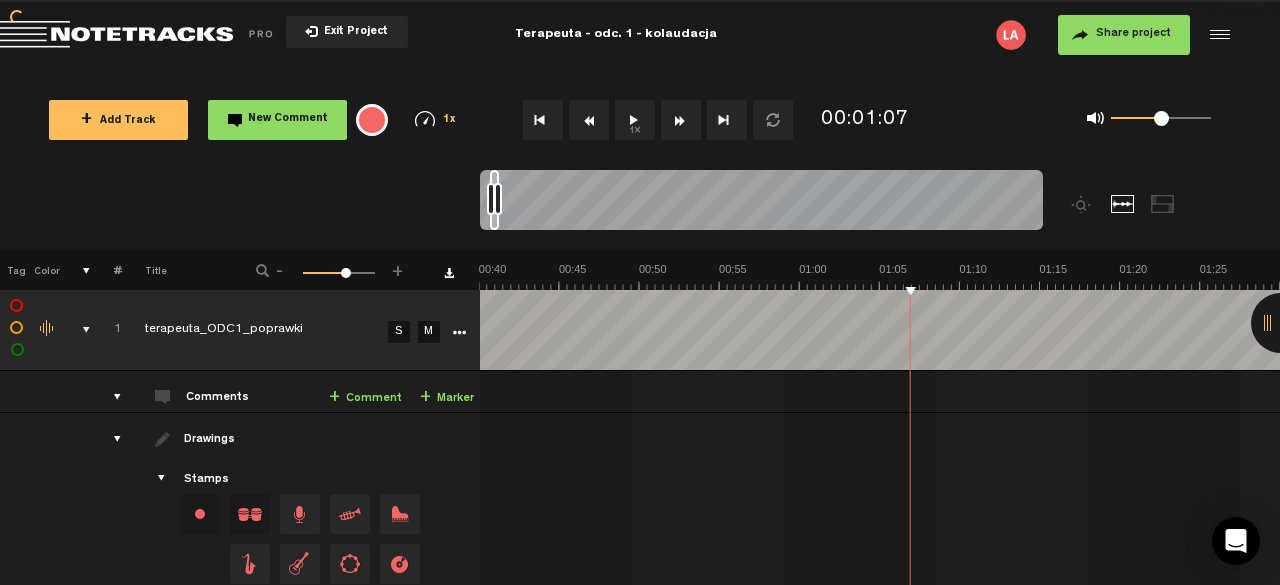 click at bounding box center [681, 120] 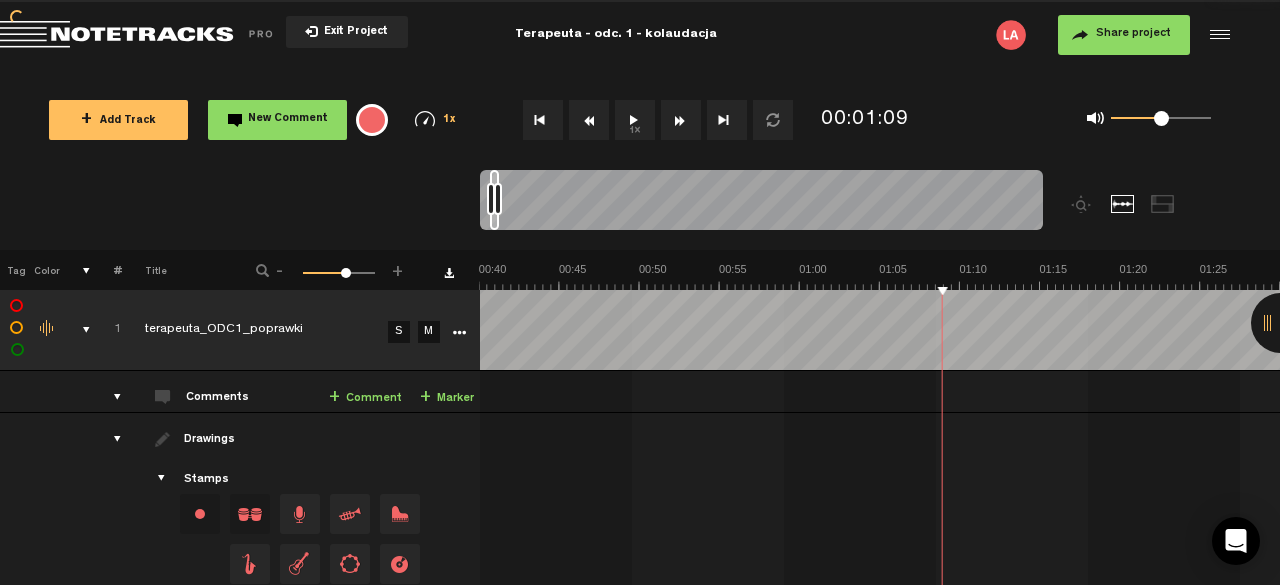click at bounding box center (681, 120) 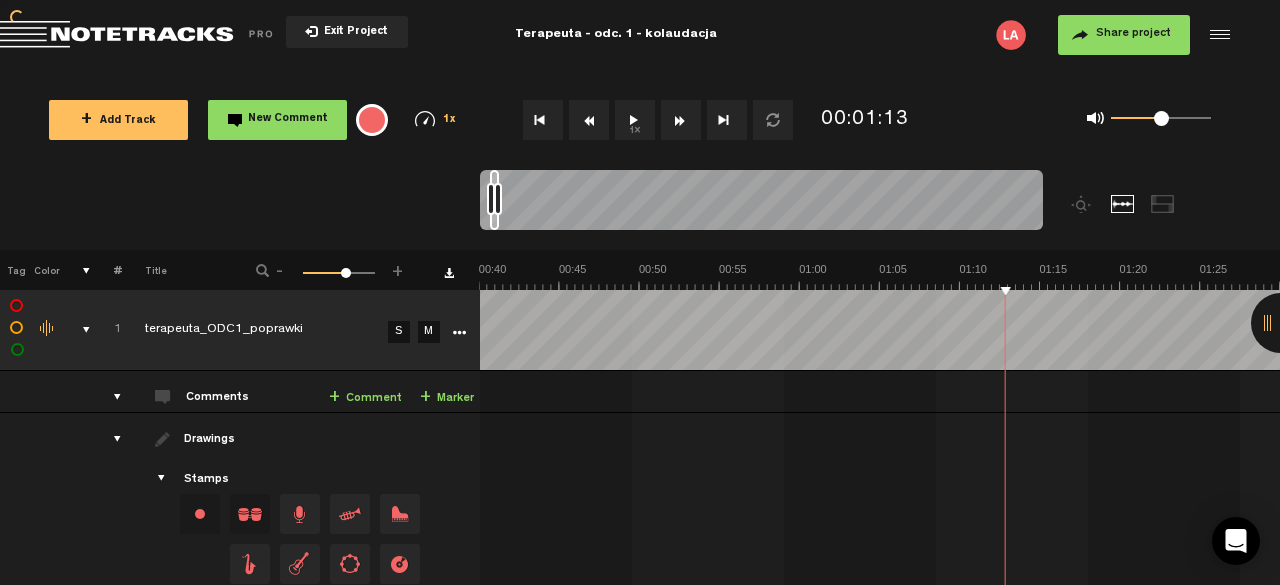 click at bounding box center [681, 120] 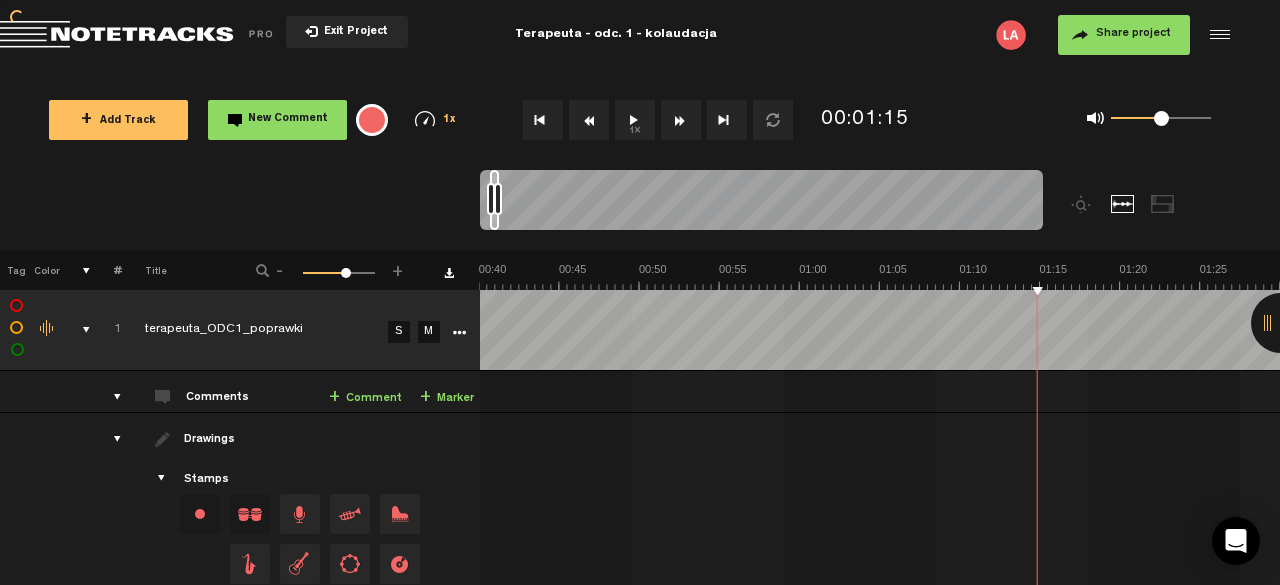 click at bounding box center [681, 120] 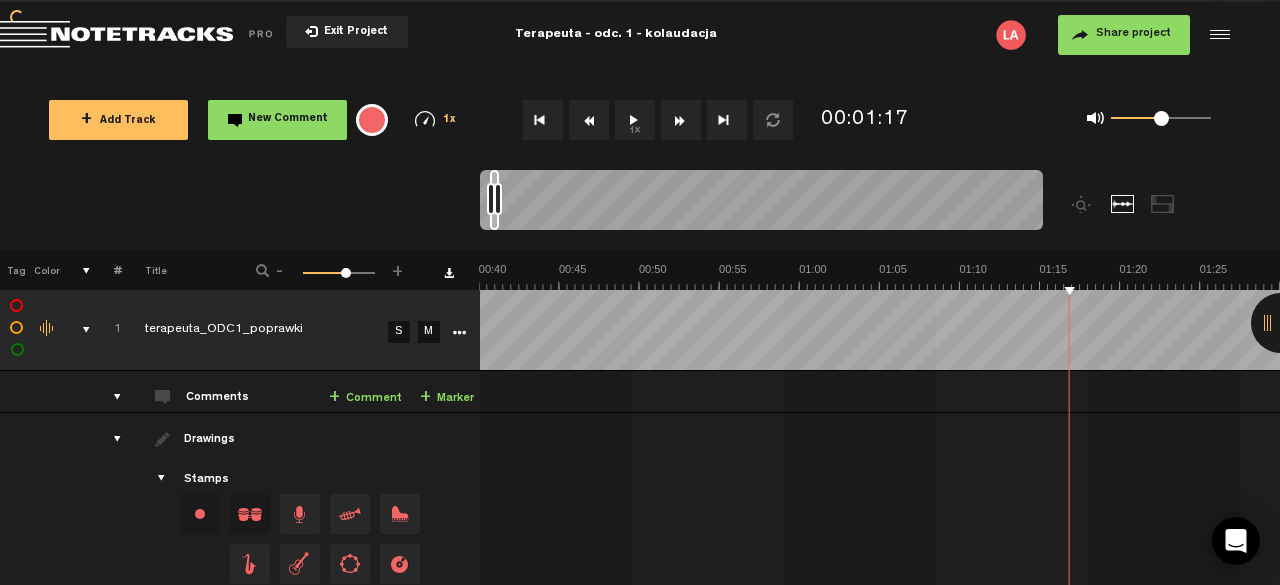 click at bounding box center [681, 120] 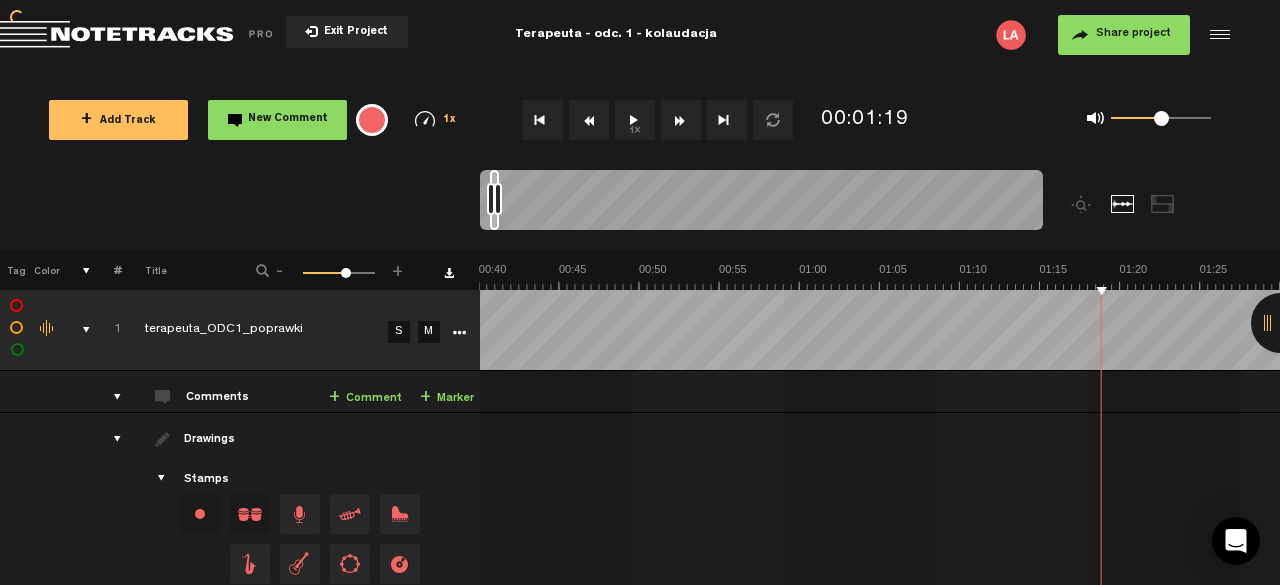click at bounding box center (681, 120) 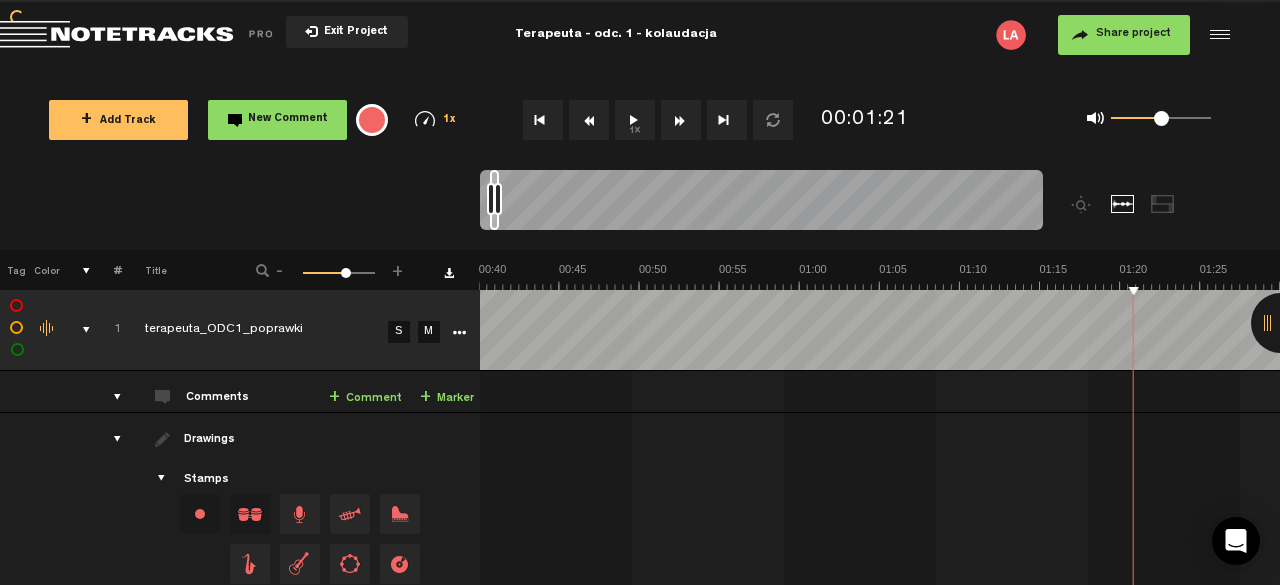 click at bounding box center [681, 120] 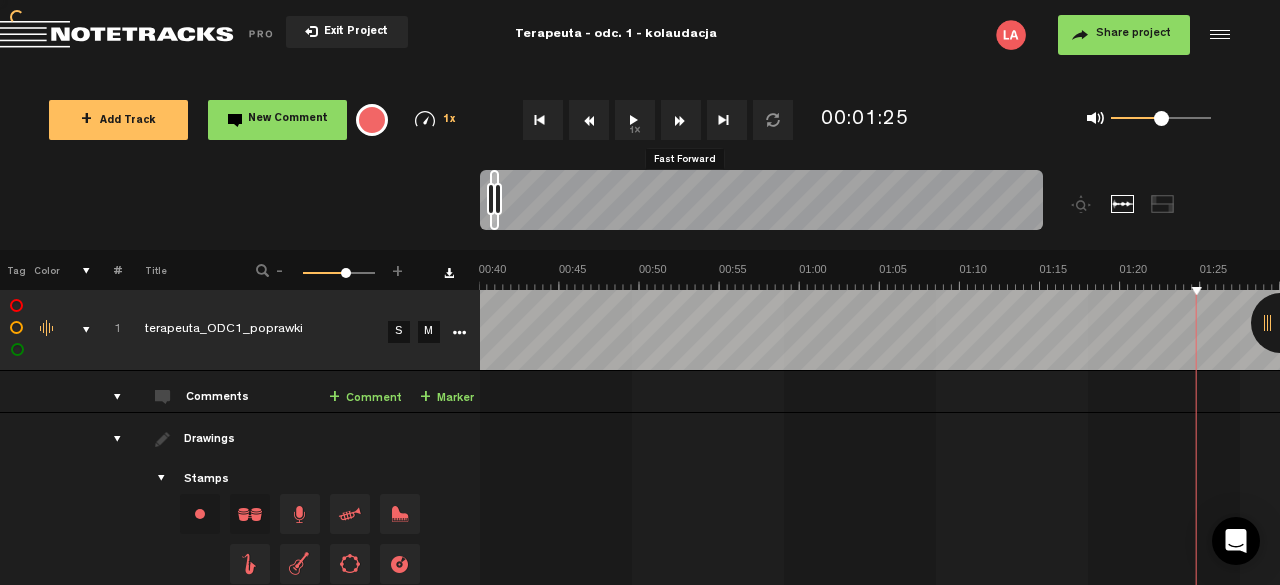 click at bounding box center [681, 120] 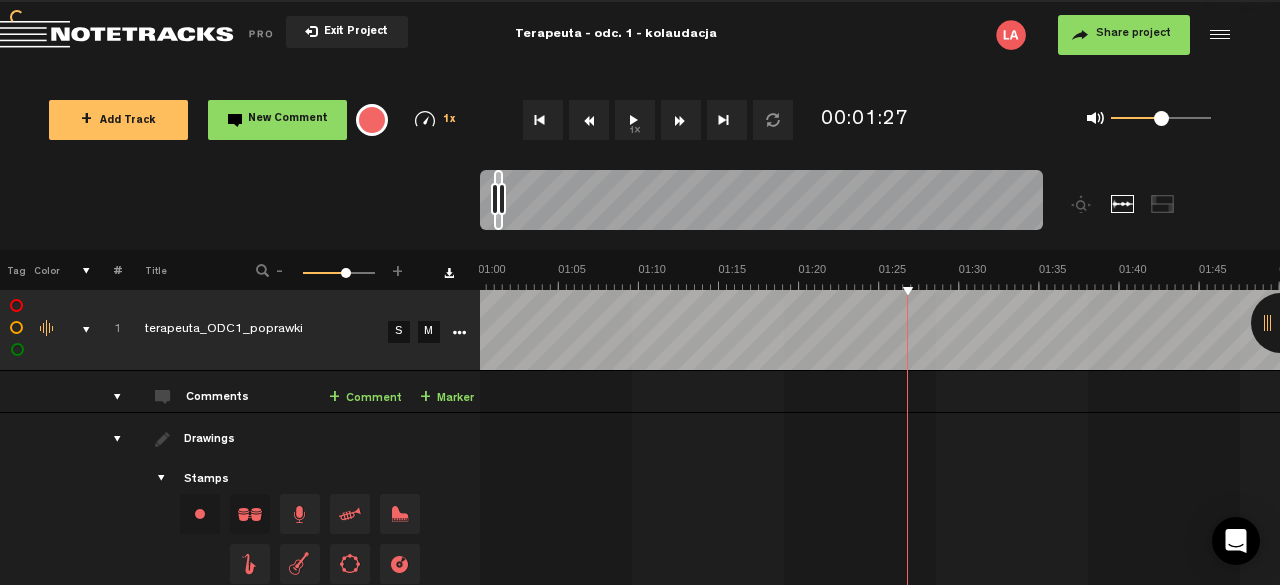 click at bounding box center (681, 120) 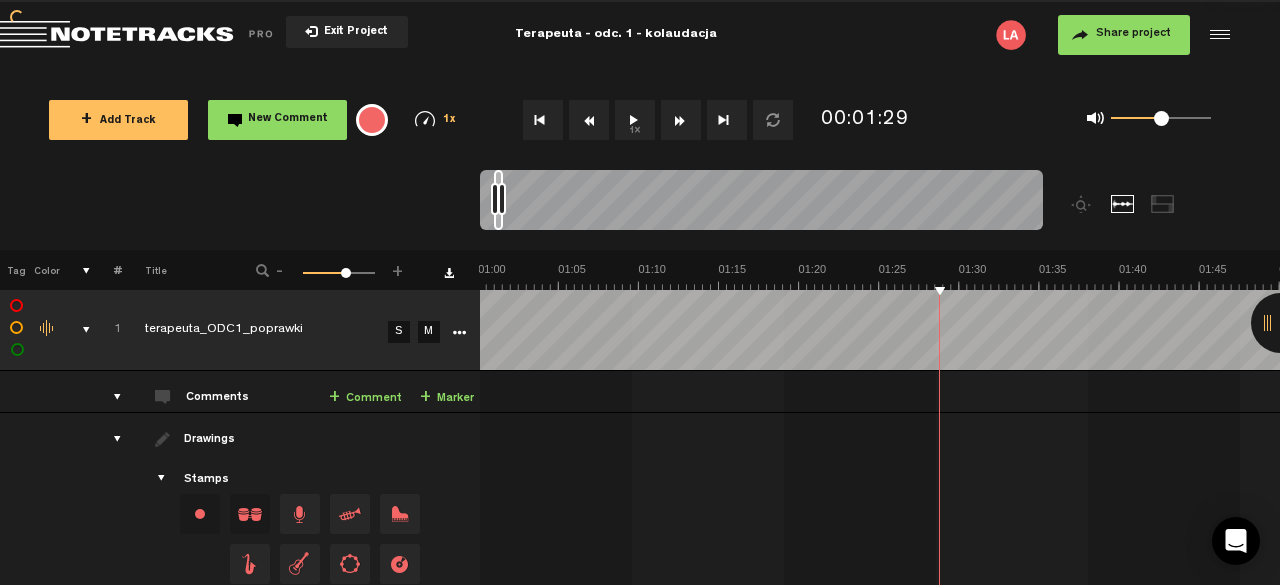click at bounding box center (681, 120) 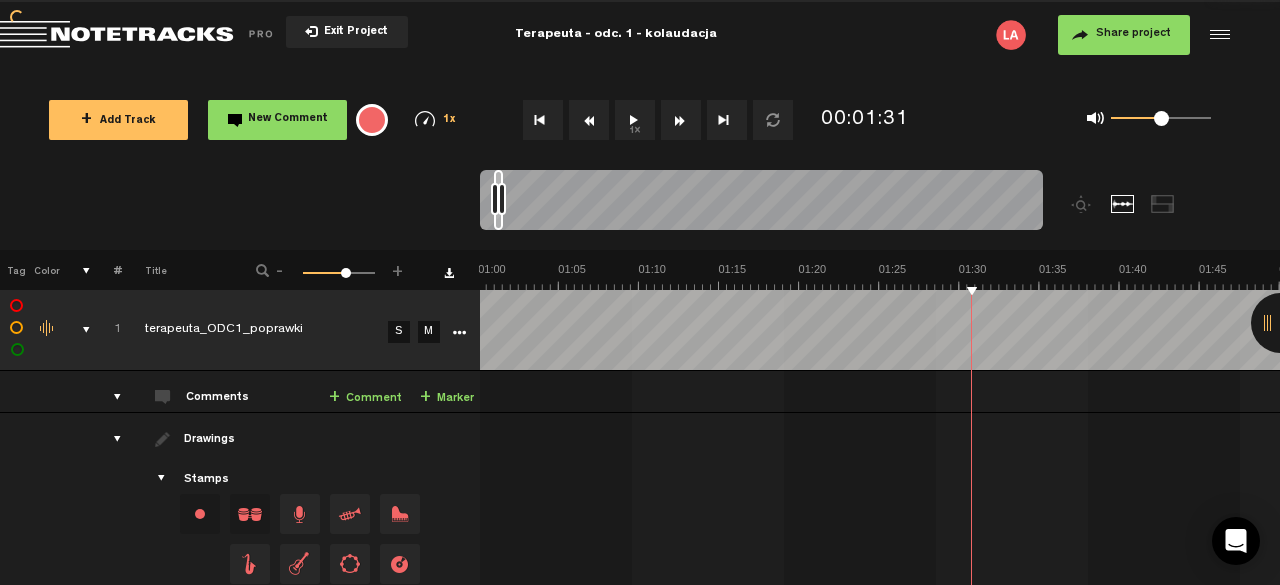 click at bounding box center [681, 120] 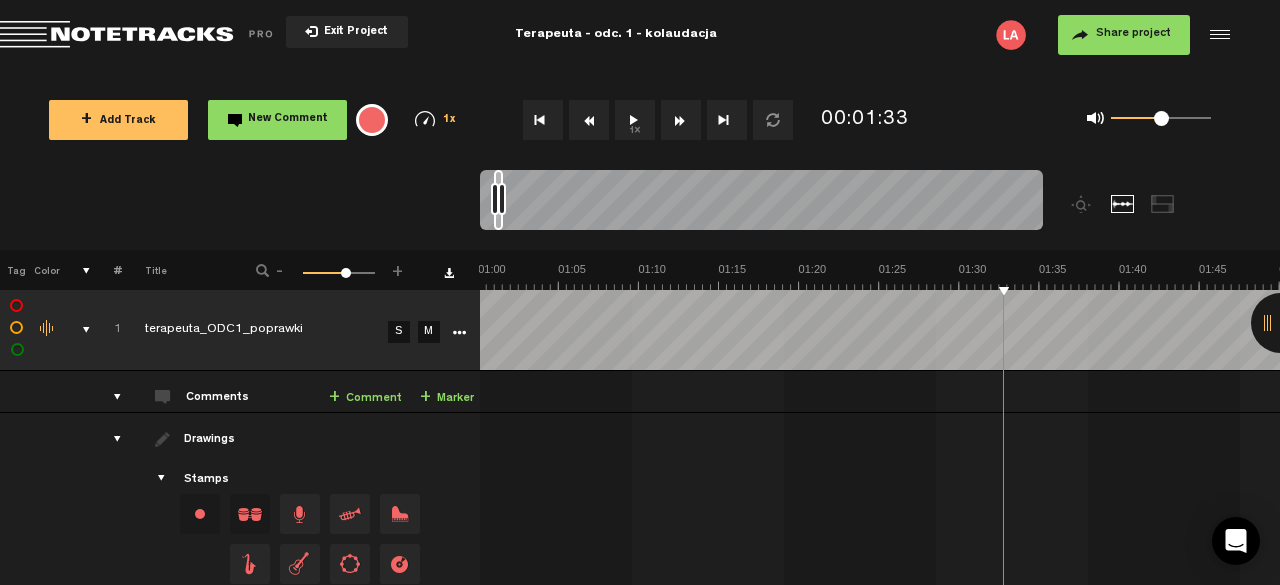 click at bounding box center (681, 120) 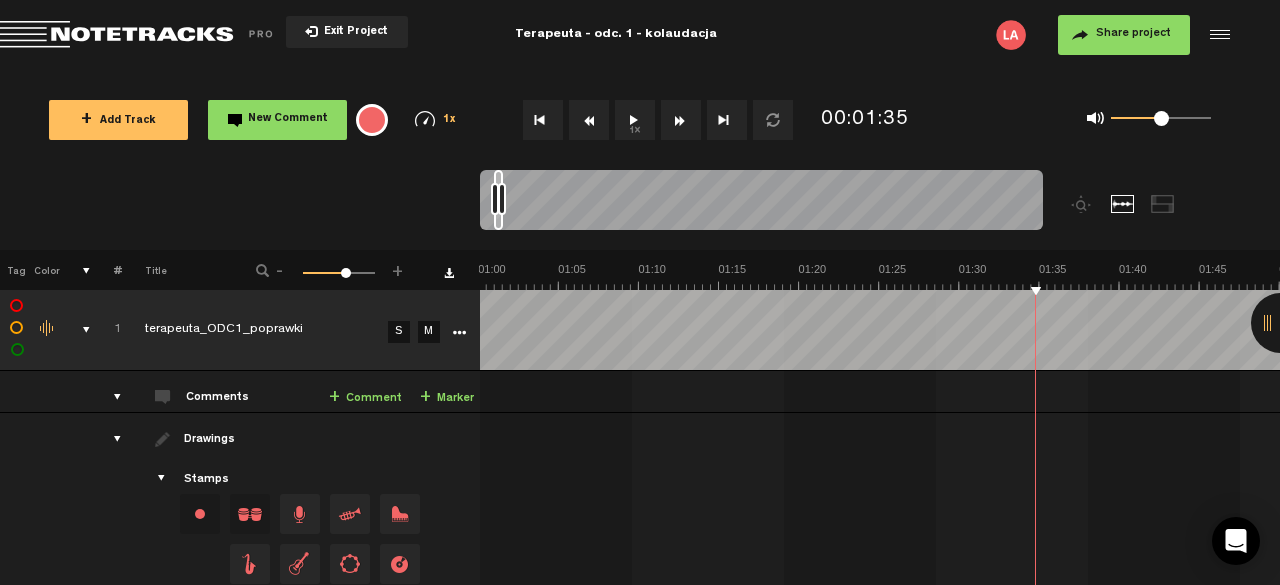 click at bounding box center (681, 120) 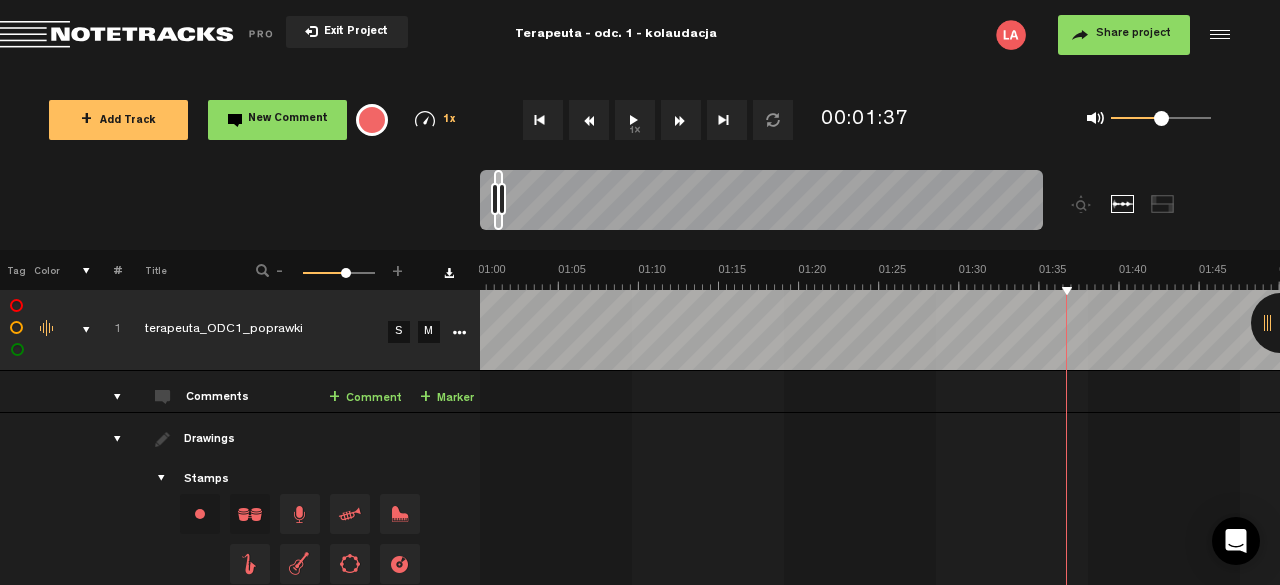 click on "1x" at bounding box center [635, 120] 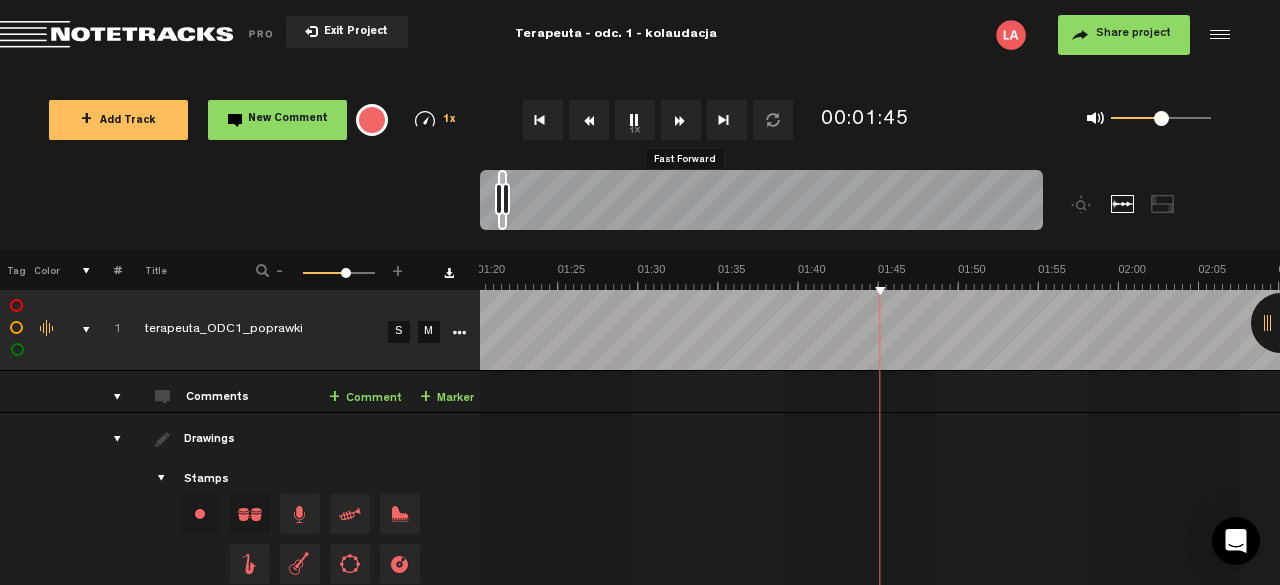 scroll, scrollTop: 0, scrollLeft: 1282, axis: horizontal 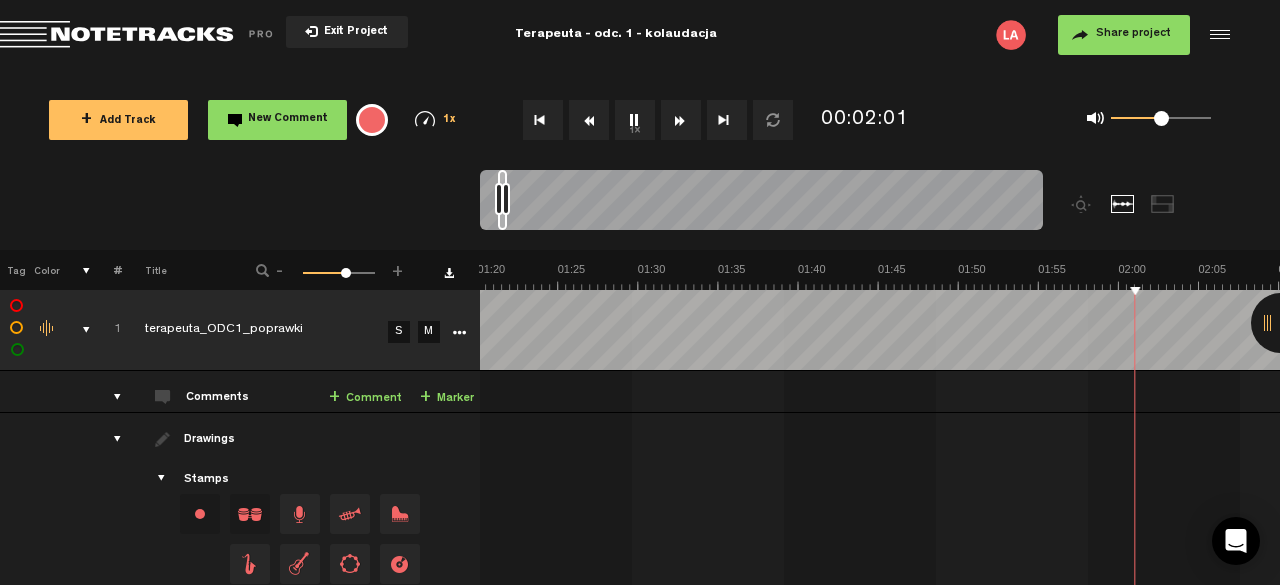 click on "1x" at bounding box center [635, 120] 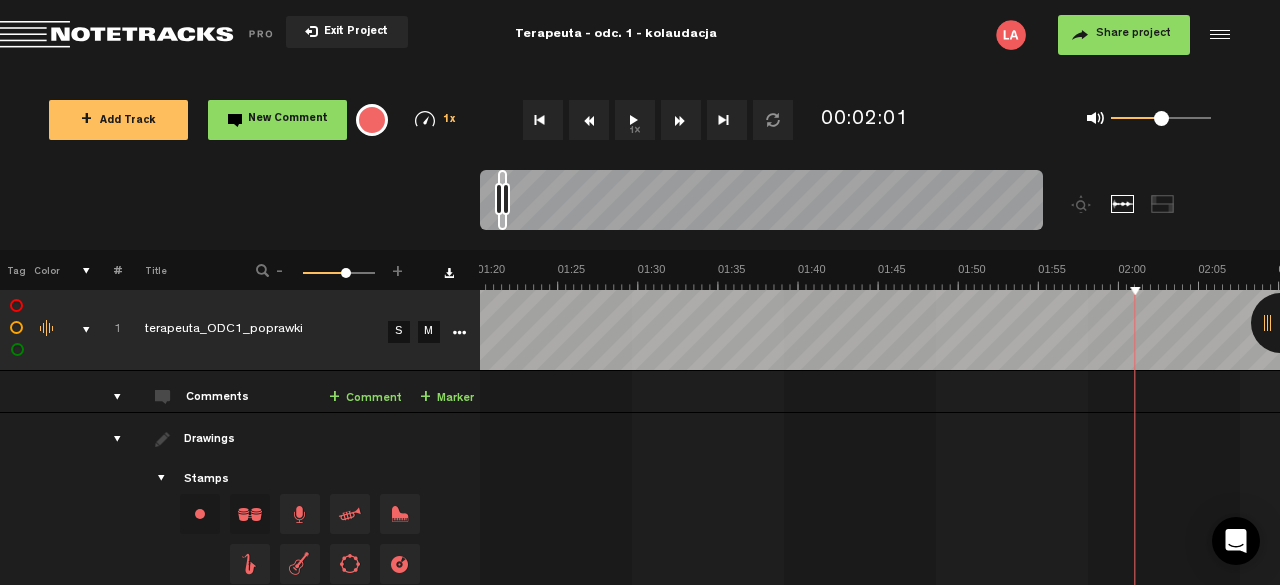 click on "1x" at bounding box center [635, 120] 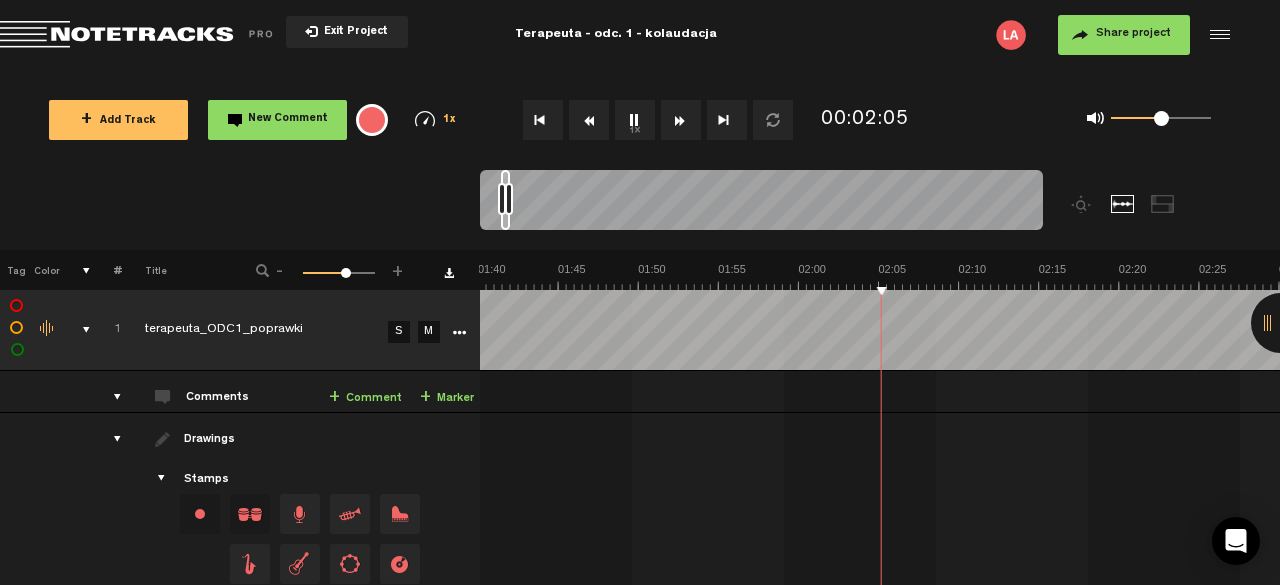 scroll, scrollTop: 0, scrollLeft: 1603, axis: horizontal 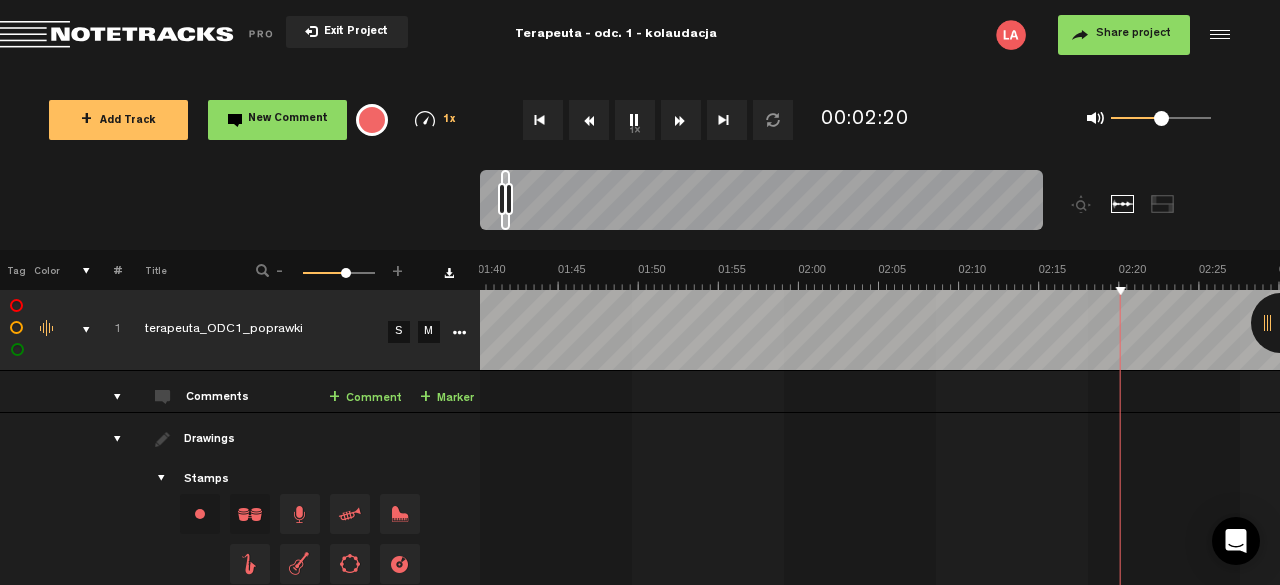 click on "1x" at bounding box center (635, 120) 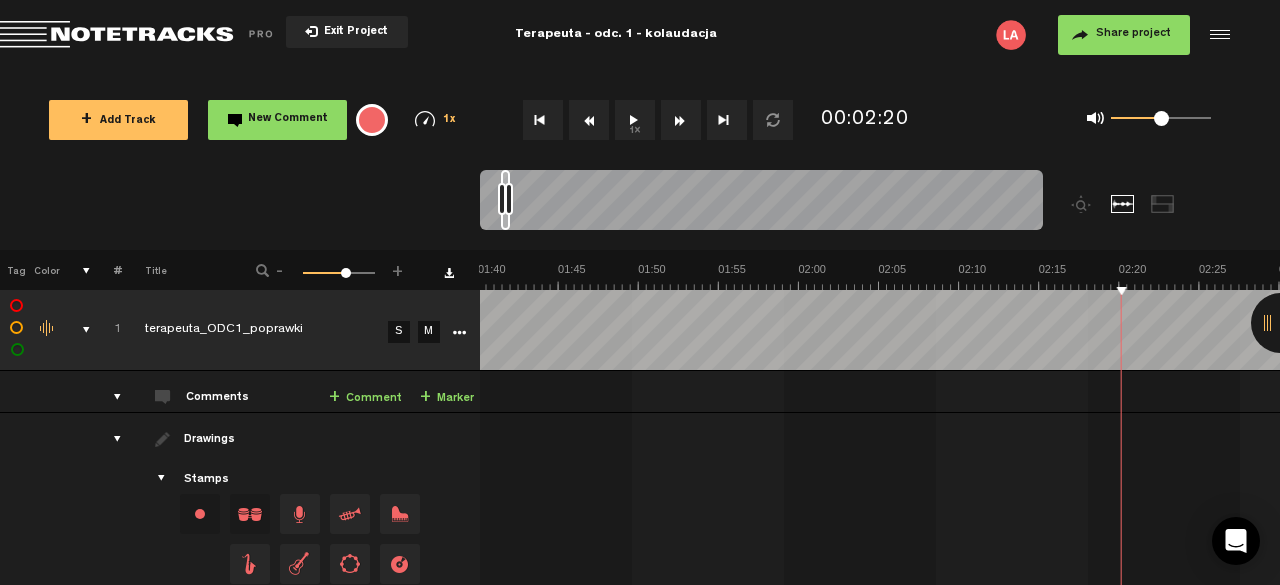 click on "1x" at bounding box center (635, 120) 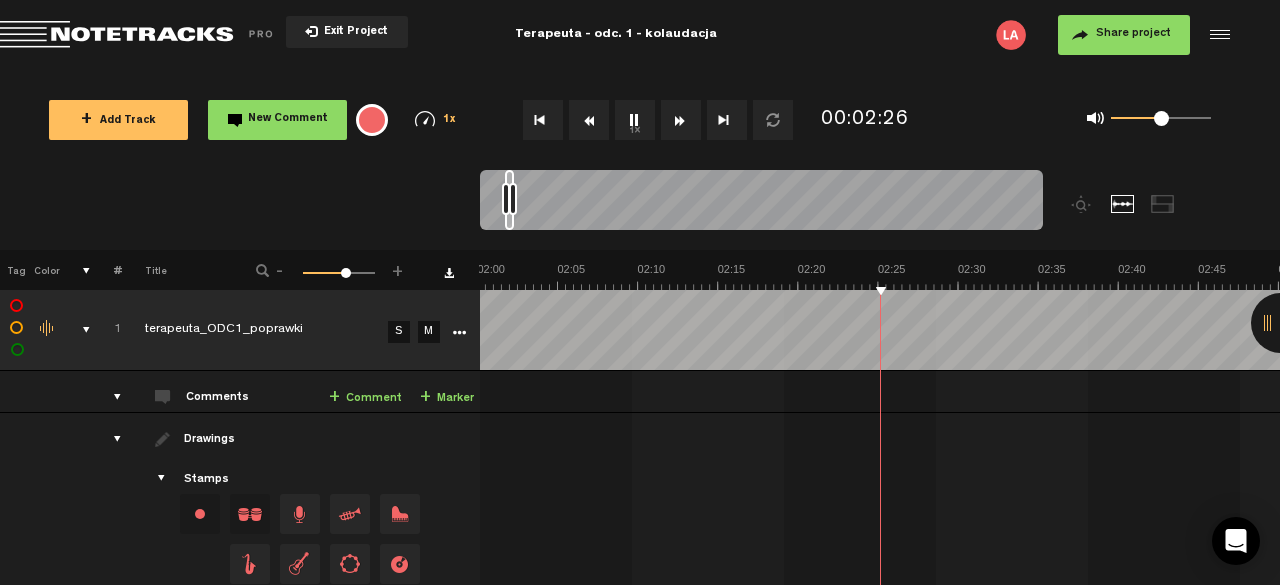 scroll, scrollTop: 0, scrollLeft: 1924, axis: horizontal 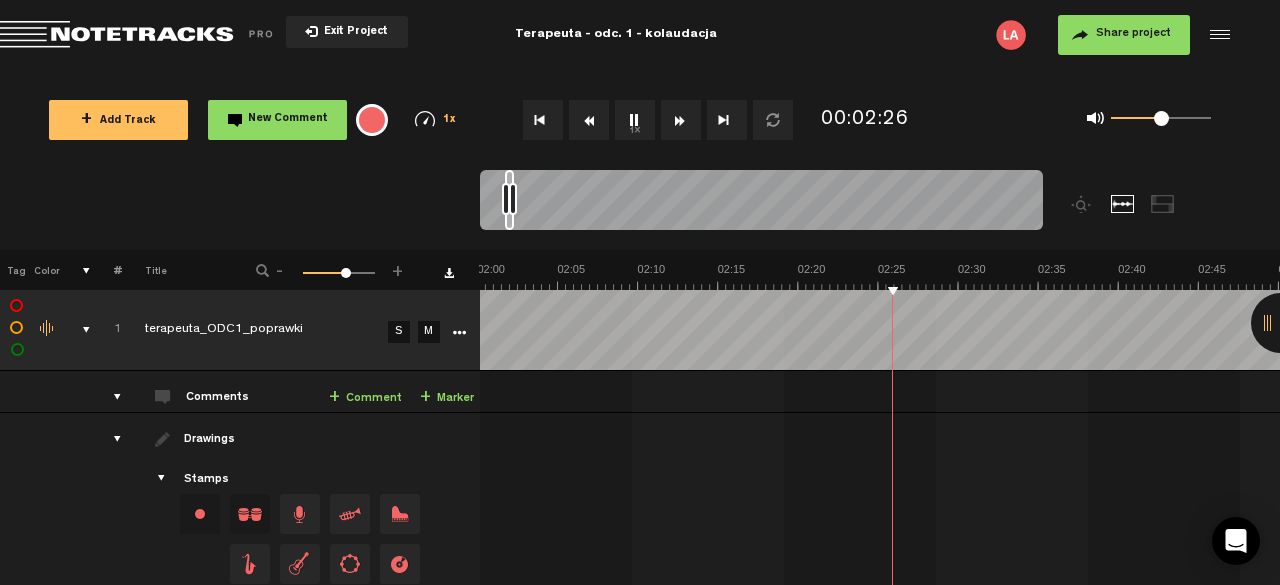 click on "1x" at bounding box center (635, 120) 